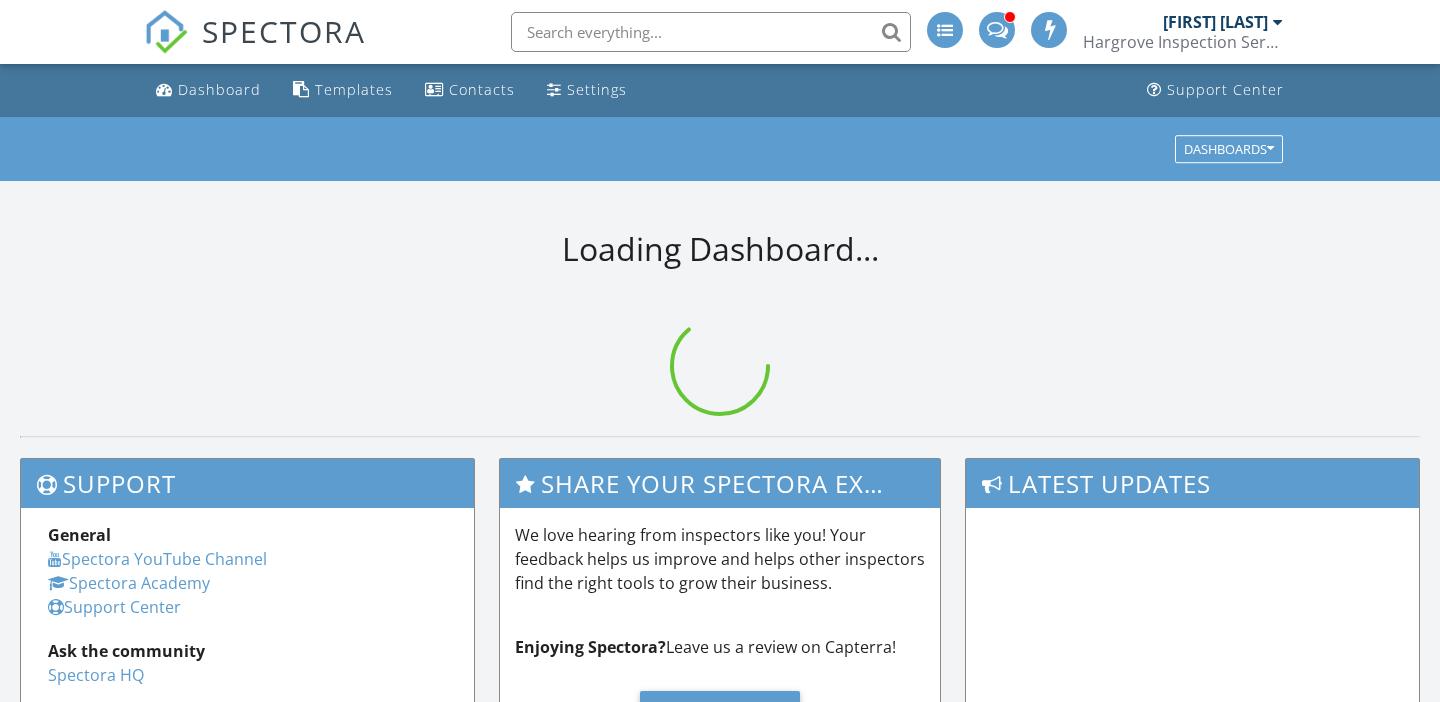 scroll, scrollTop: 0, scrollLeft: 0, axis: both 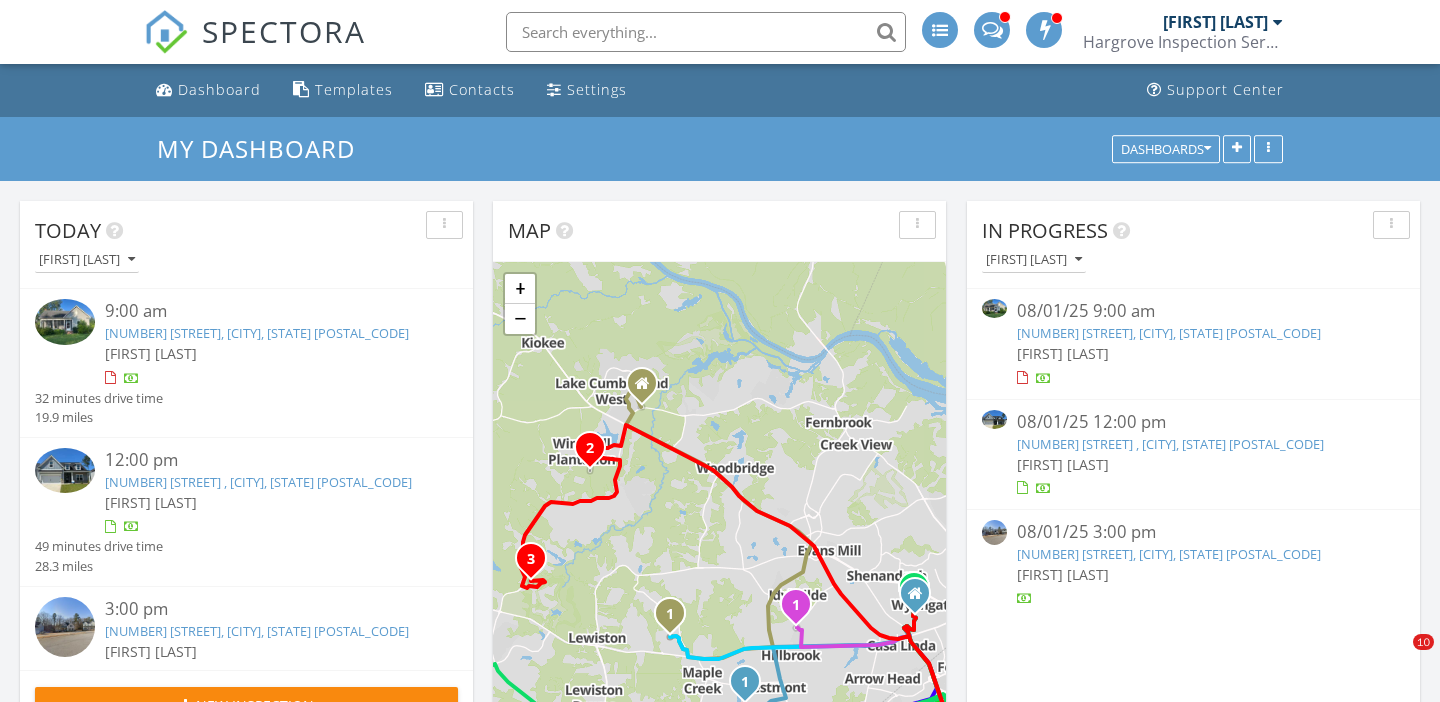 click on "Today
Sanford Campbell
9:00 am
388 Church St, Blythe, GA 30805
Sanford Campbell
32 minutes drive time   19.9 miles       12:00 pm
4479 Baywood Trl , Evans, GA 30809
Sanford Campbell
49 minutes drive time   28.3 miles       3:00 pm
4334 Sabal Dr, Evans, GA 30809
Sanford Campbell
16 minutes drive time   5.3 miles       New Inspection     New Quote         Map               1 2 3 1 1 1 1 1 1 1 2 3 4 5 + − Barton Chapel Road, Deans Bridge Road, Deans Bridge Road, Washington Road, Windmill Parkway, William Few Parkway 86.2 km, 1 h 36 min Head southwest on Technology Drive 300 m Turn right onto Commercial Boulevard 350 m Turn right onto Martinez Boulevard 250 m Make a slight left to stay on Martinez Boulevard 100 m Turn left onto Old Evans Road 350 m" at bounding box center (720, 1091) 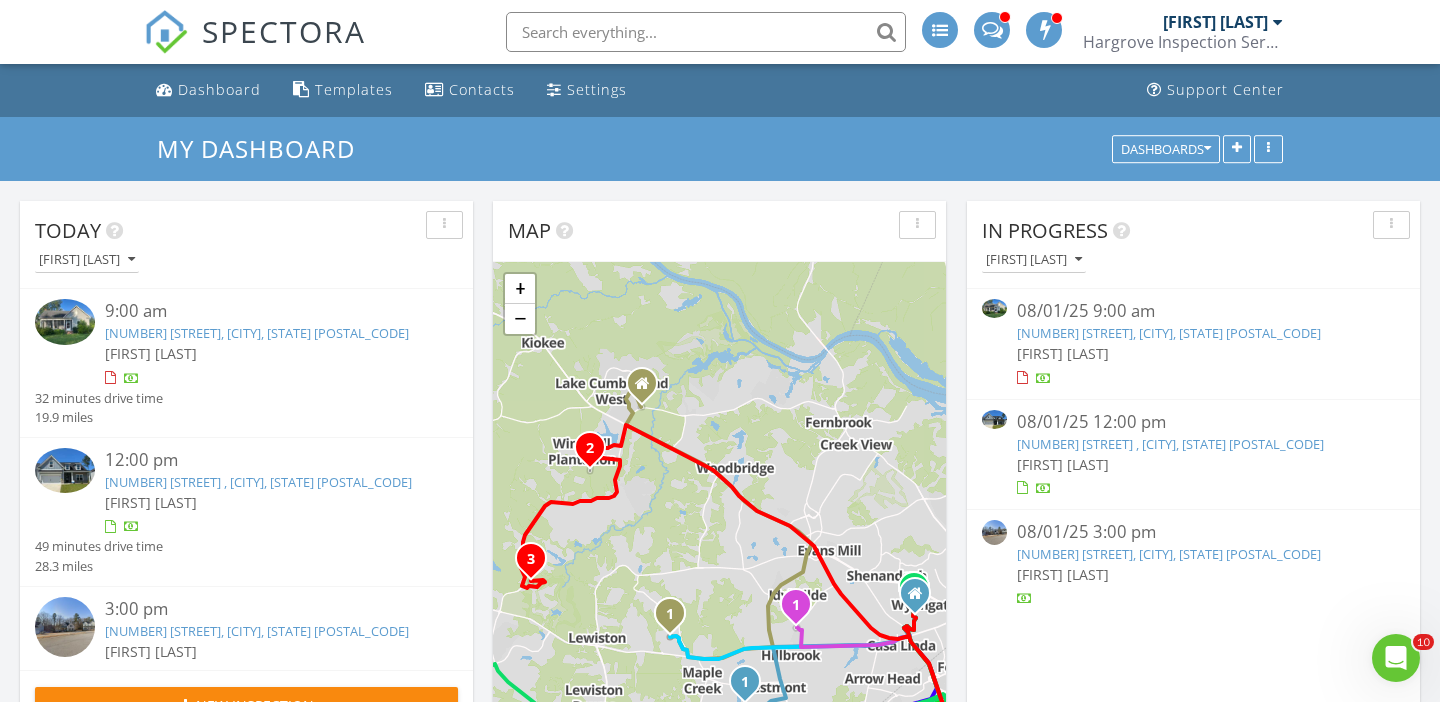 scroll, scrollTop: 0, scrollLeft: 0, axis: both 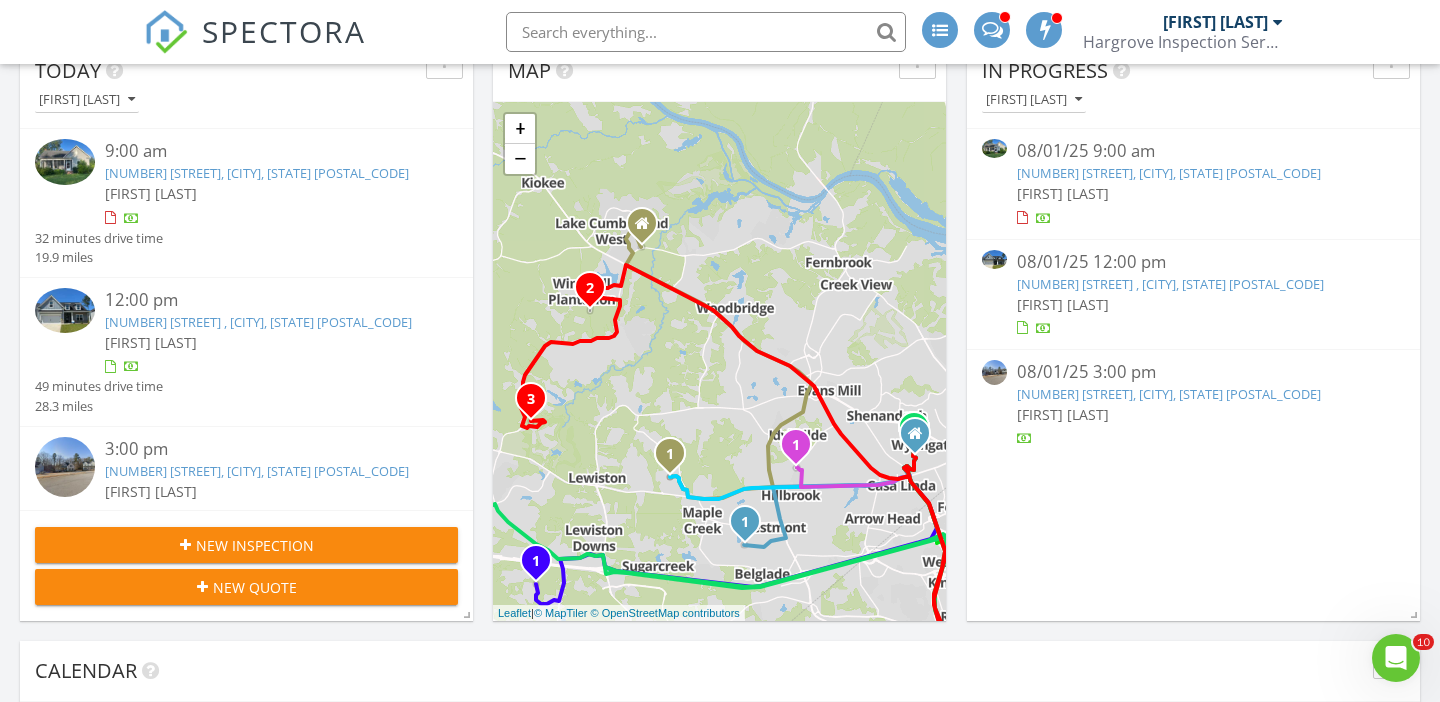 click on "4479 Baywood Trl , Evans, GA 30809" at bounding box center [1170, 284] 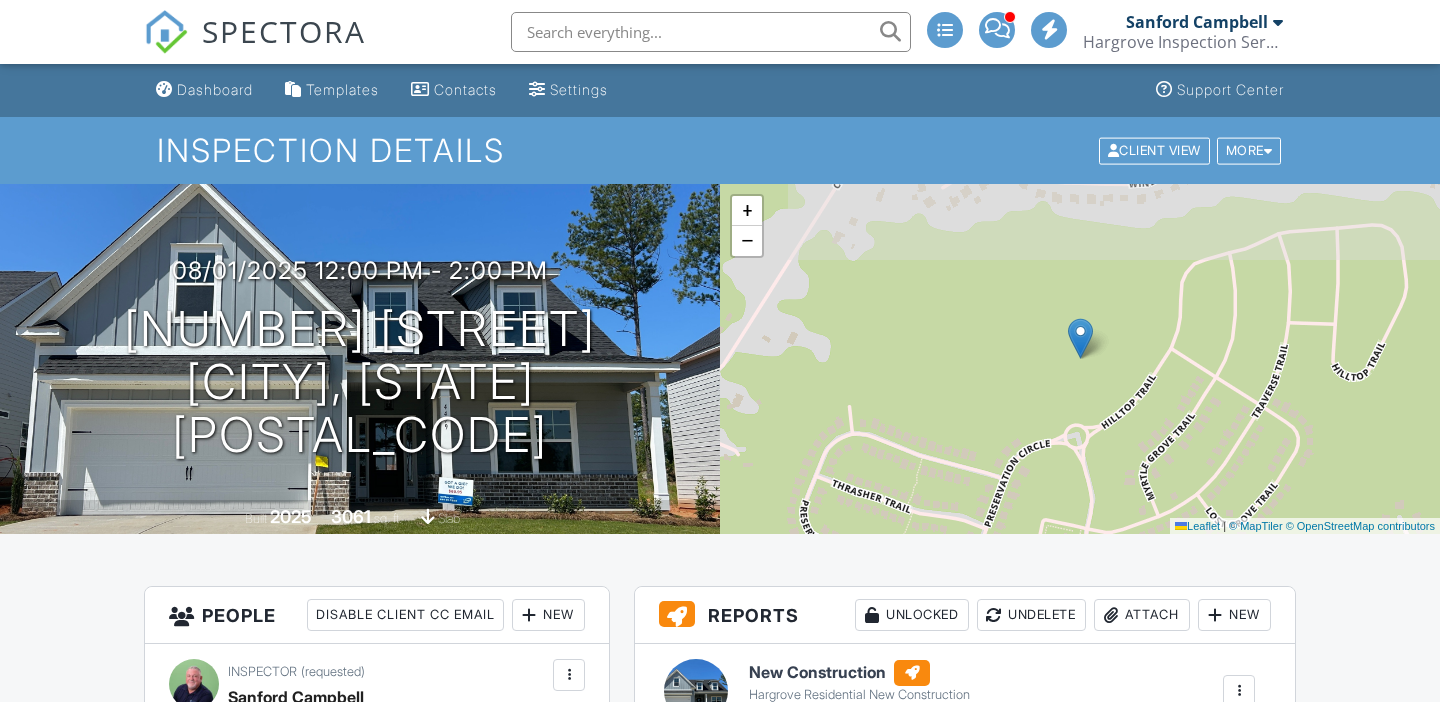 scroll, scrollTop: 0, scrollLeft: 0, axis: both 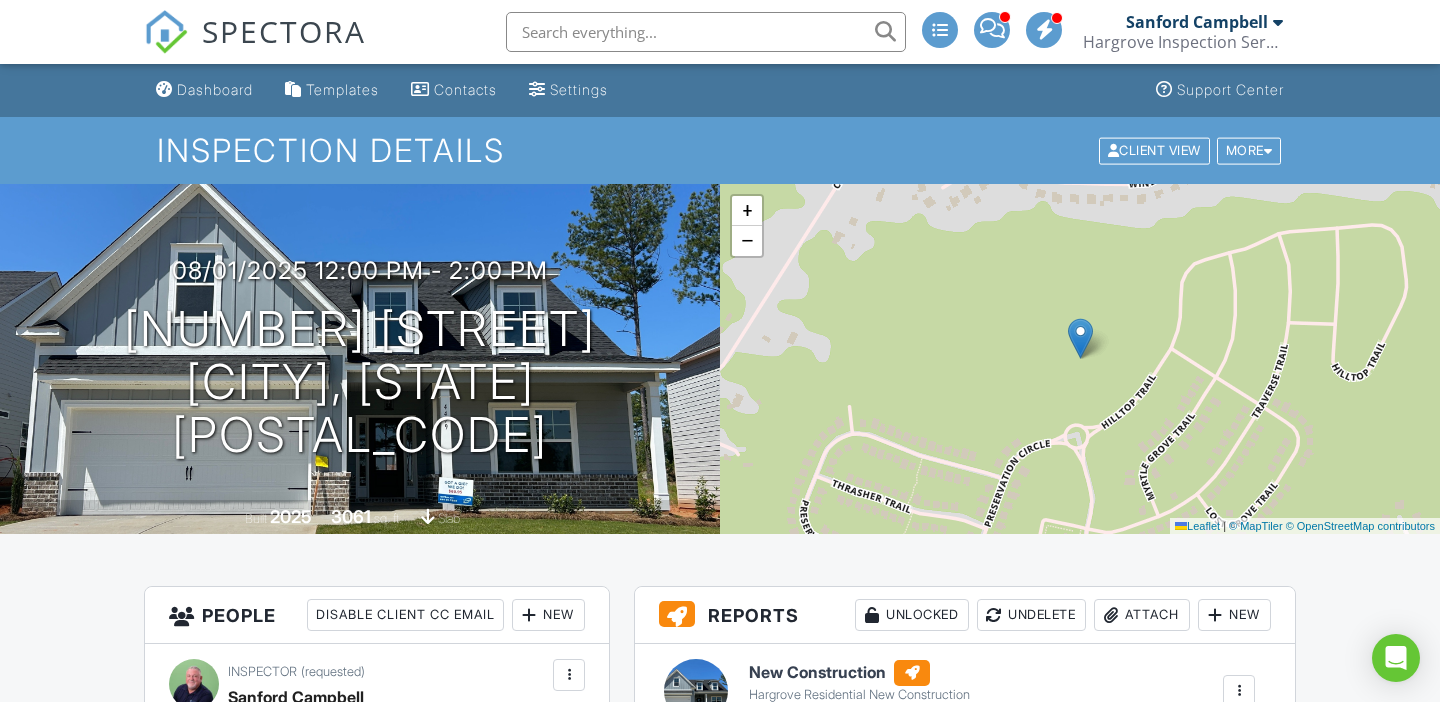 click on "People
Disable Client CC Email
New
Inspector
Client
Client's Agent
Listing Agent
Add Another Person
Inspector
(requested)
Sanford Campbell
[PHONE]
office@example.com
https://hargroveinspections.com
Make Invisible
Unmark As Requested
Remove
Update Client
First name
William
Last name
Steptoe
Email (required)
wsteptoe04@example.com
CC Email
Phone
[PHONE]
Tags
Internal notes visible only to the company
Cancel
Save
Confirm client deletion
This will remove the client from this inspection. All email reminders and follow-ups will be removed as well. Note that this is only an option before publishing a report.
Cancel
Remove Client" at bounding box center (377, 1489) 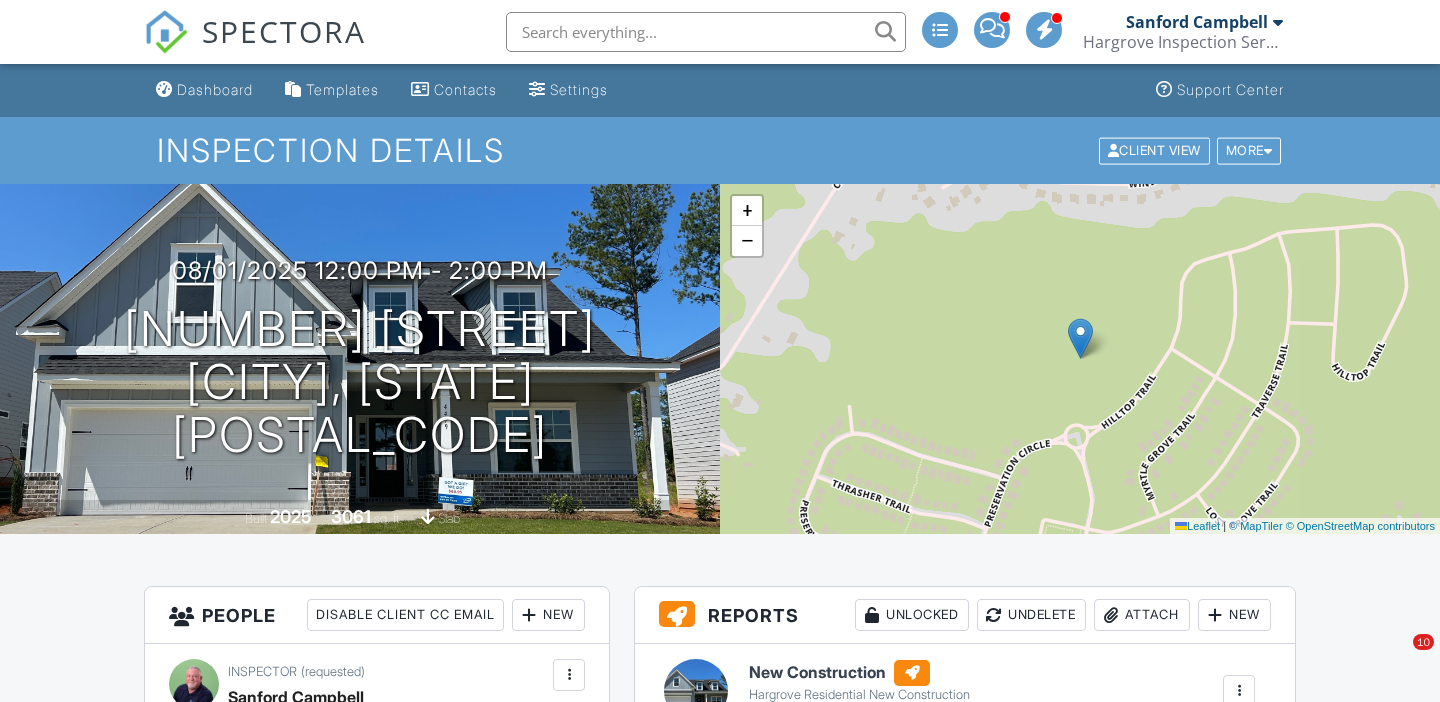 scroll, scrollTop: 187, scrollLeft: 0, axis: vertical 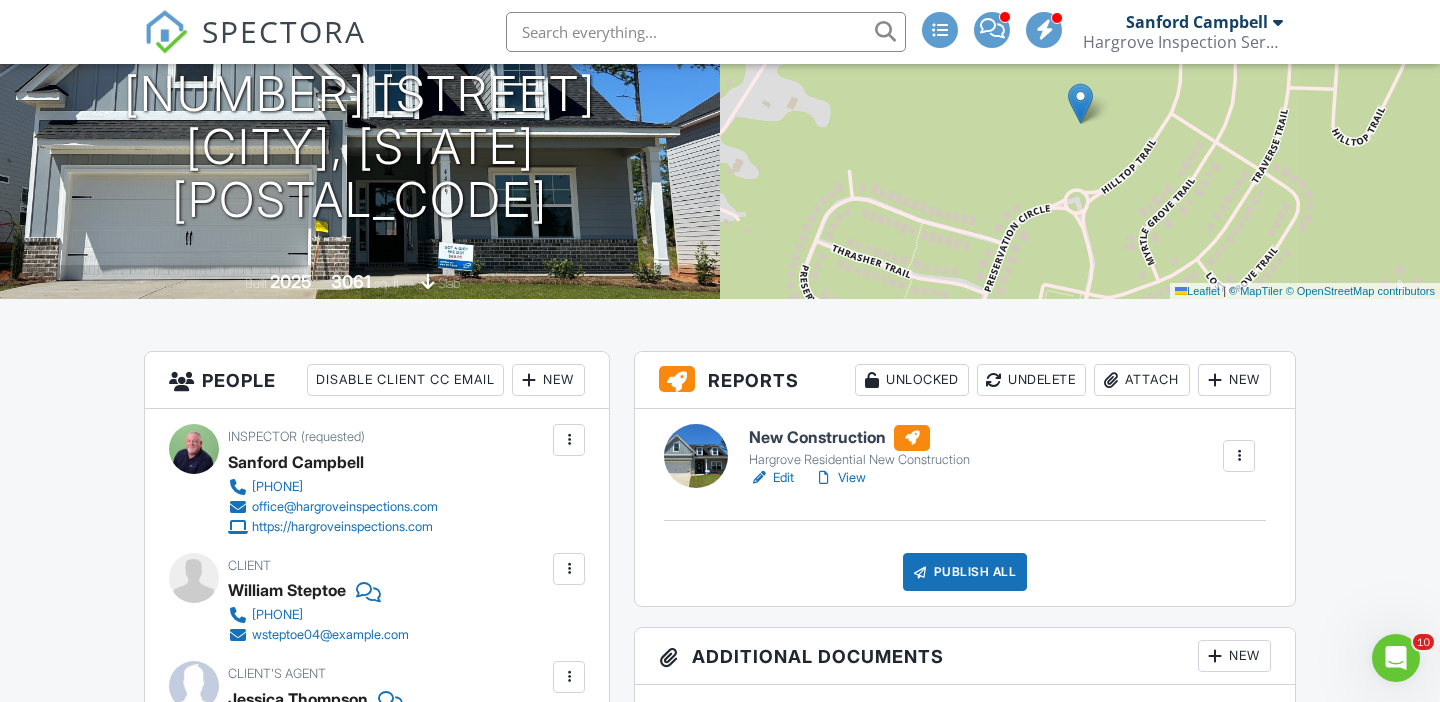 click on "Edit" at bounding box center (771, 478) 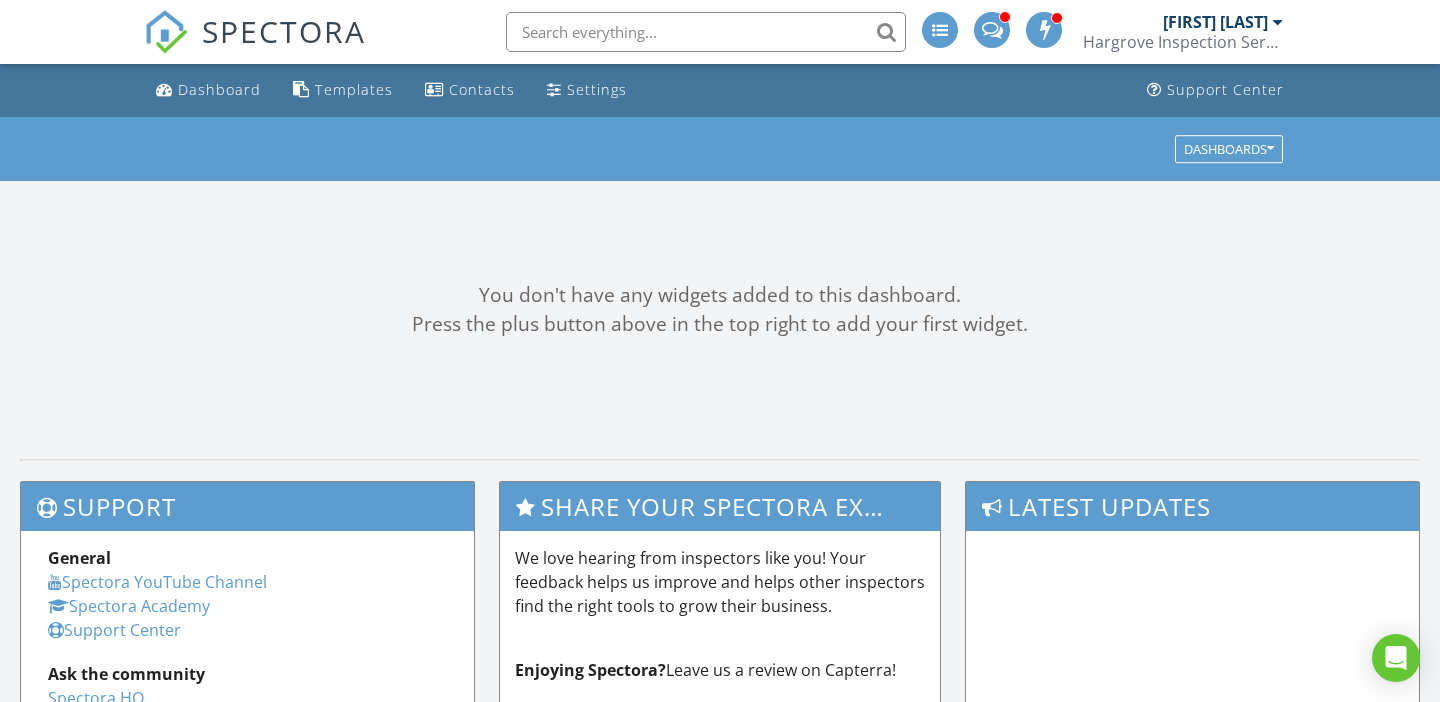 scroll, scrollTop: 0, scrollLeft: 0, axis: both 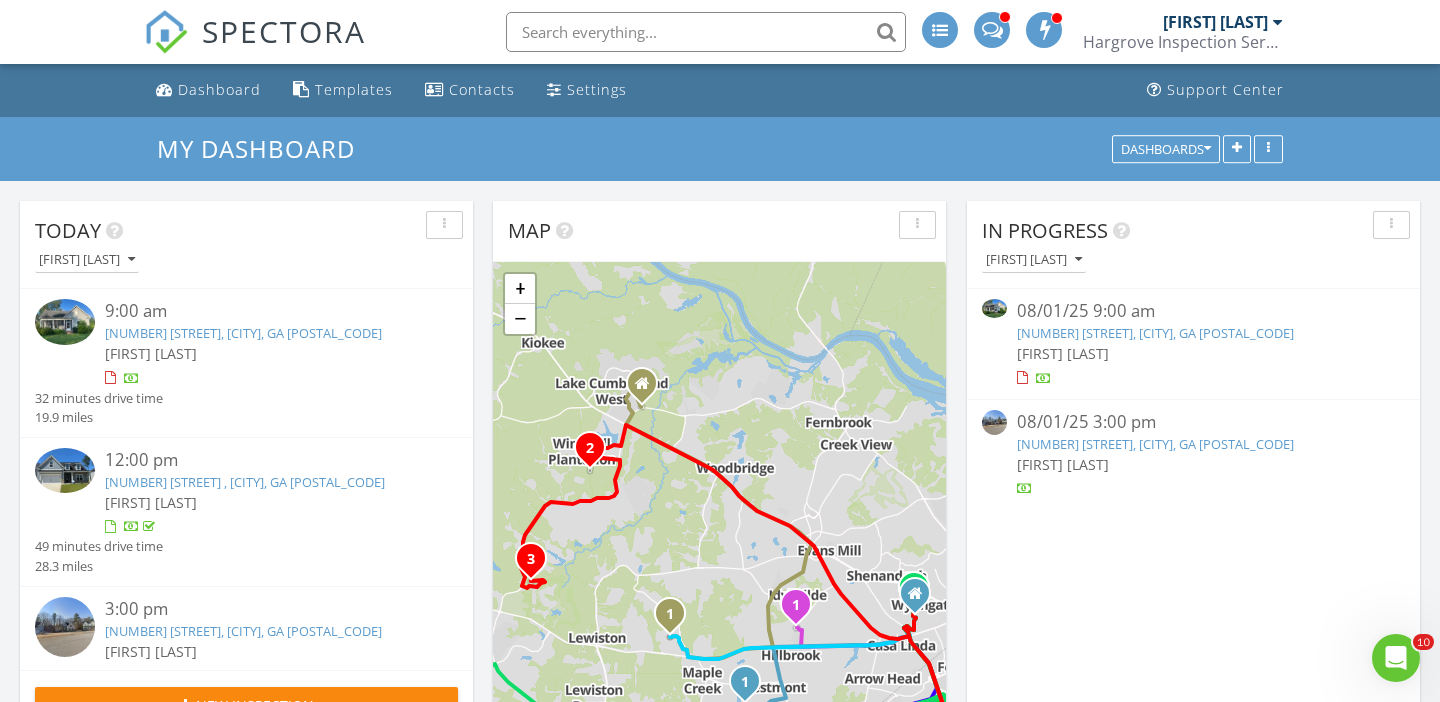 click on "[NUMBER] [STREET], [CITY], [STATE] [POSTAL_CODE]" at bounding box center [1155, 444] 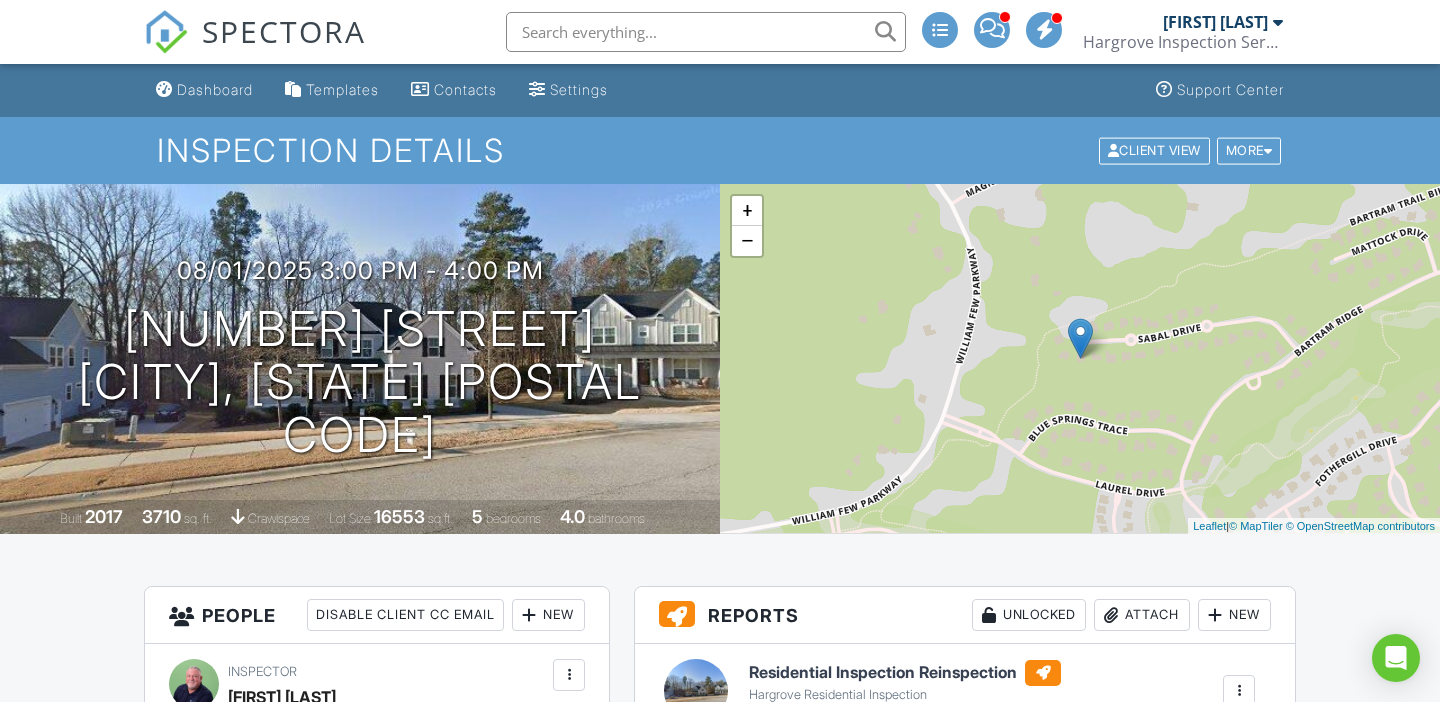 scroll, scrollTop: 0, scrollLeft: 0, axis: both 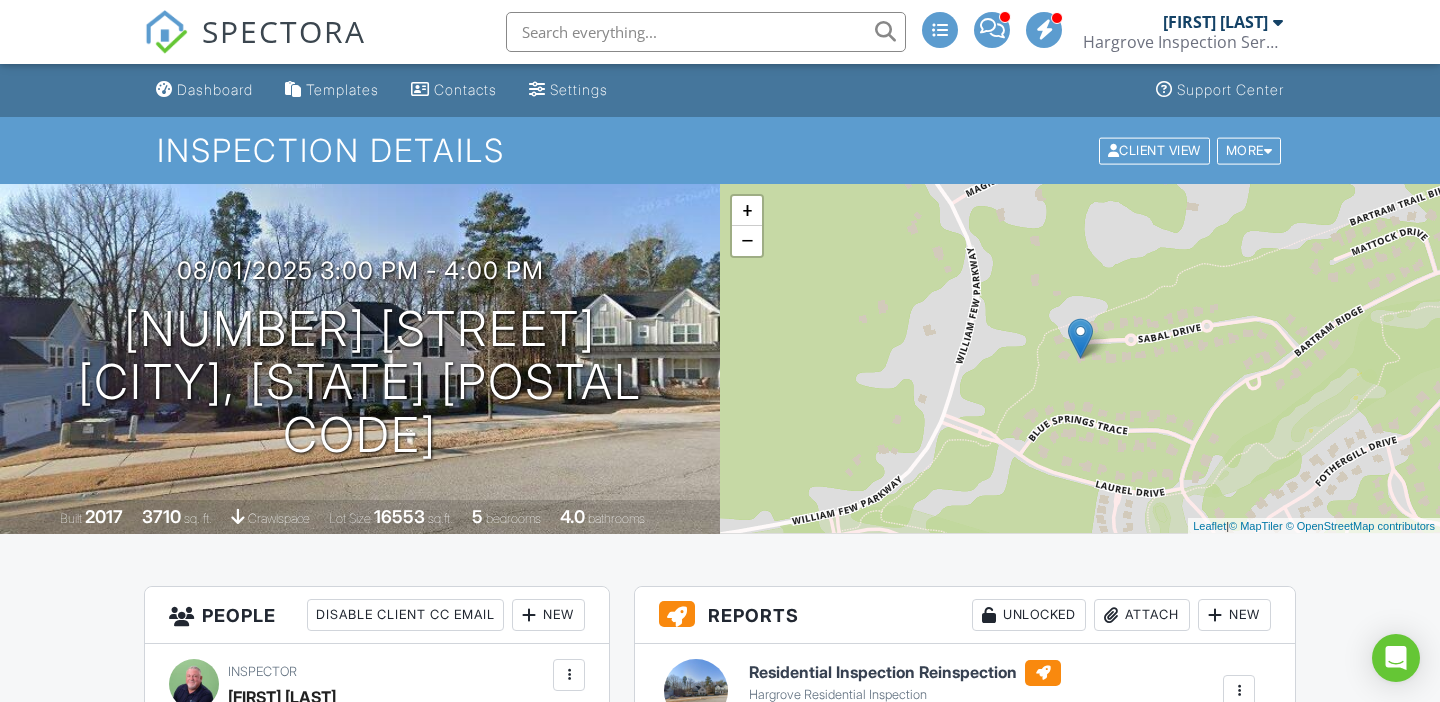 click on "People
Disable Client CC Email
New
Inspector
Client
Client's Agent
Listing Agent
Add Another Person
Inspector
Sanford Campbell
706-860-0797
office@hargroveinspections.com
https://hargroveinspections.com
Make Invisible
Mark As Requested
Remove
Update Client
First name
Mike
Last name
Newman
Email (required)
newman0524@gmail.com
CC Email
Phone
806-420-9099
Tags
Internal notes visible only to the company
Cancel
Save
Confirm client deletion
This will remove the client from this inspection. All email reminders and follow-ups will be removed as well. Note that this is only an option before publishing a report.
Cancel
Remove Client
Client
Mike Newman" at bounding box center [377, 1420] 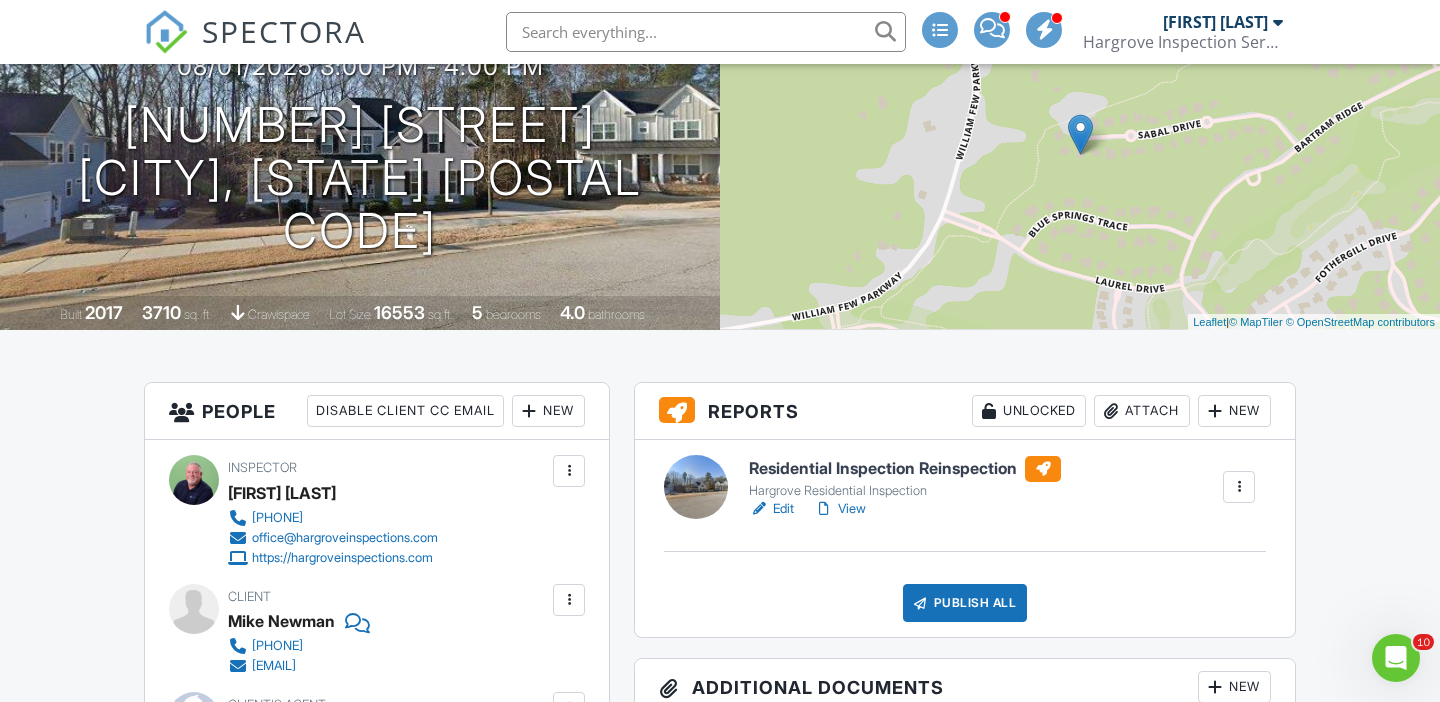 scroll, scrollTop: 308, scrollLeft: 0, axis: vertical 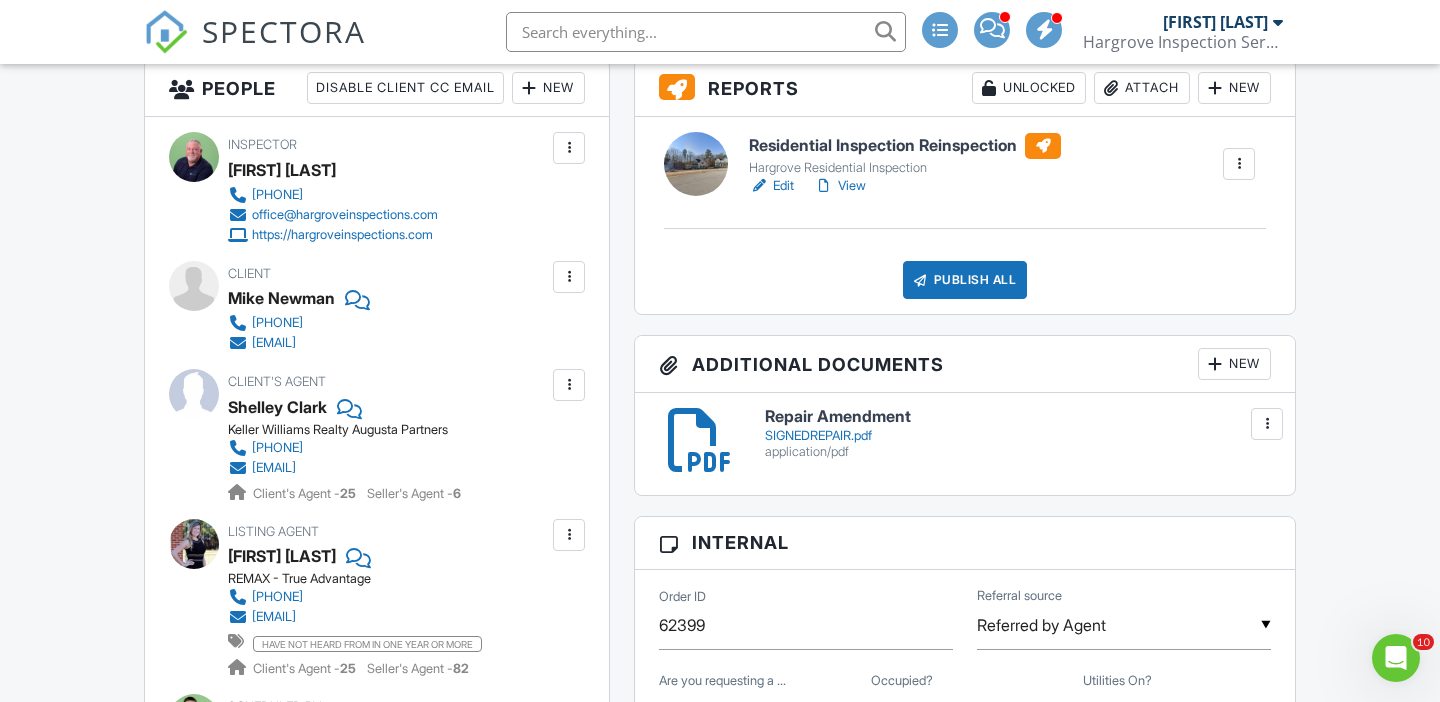 click on "Edit" at bounding box center (771, 186) 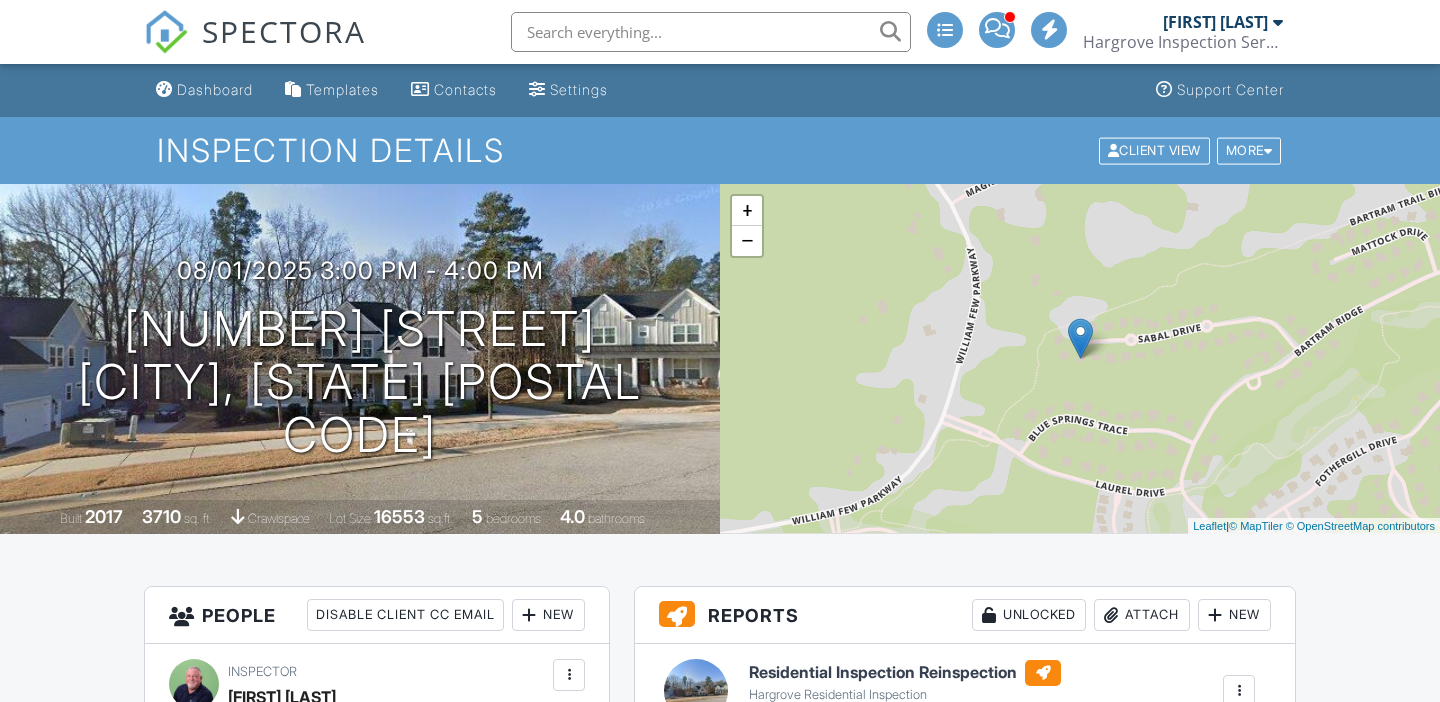 scroll, scrollTop: 0, scrollLeft: 0, axis: both 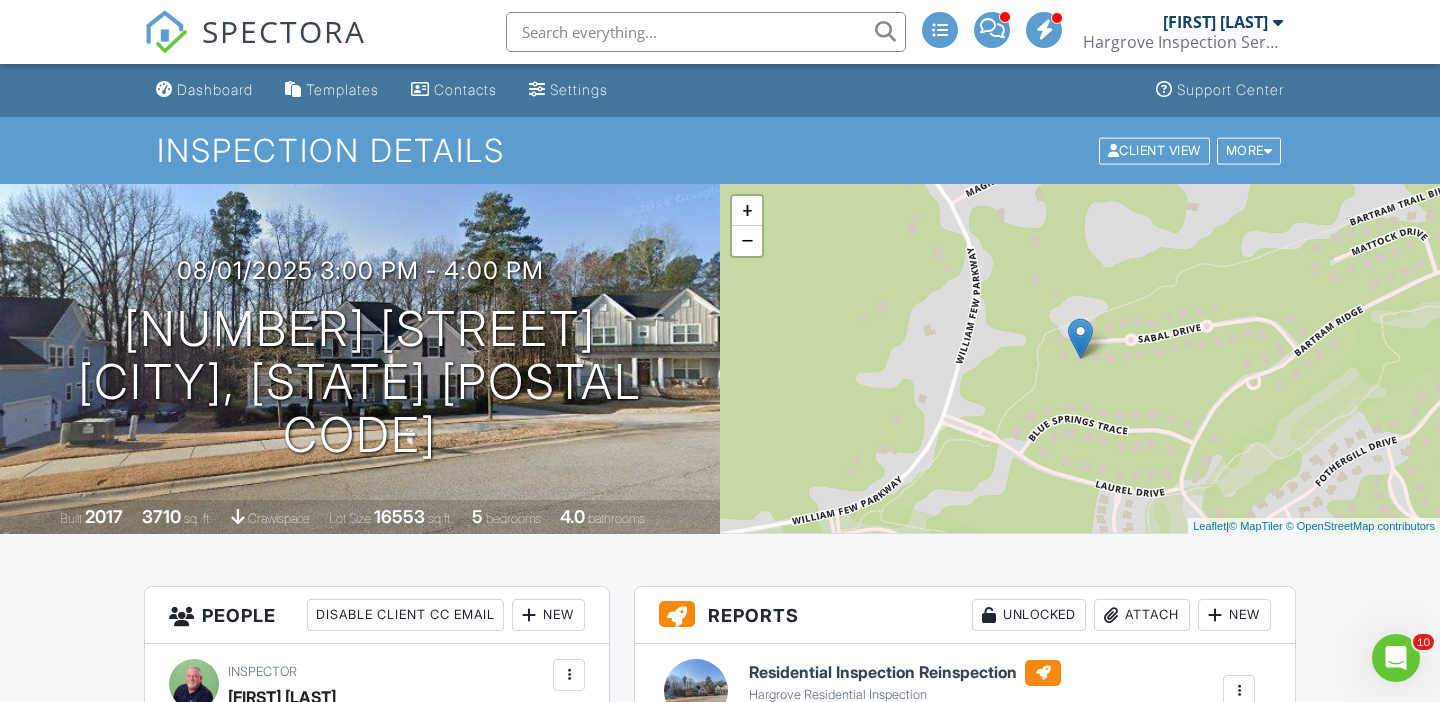 click on "People
Disable Client CC Email
New
Inspector
Client
Client's Agent
Listing Agent
Add Another Person
Inspector
[FIRST] [LAST]
[PHONE]
[EMAIL]
https://hargroveinspections.com
Make Invisible
Mark As Requested
Remove
Update Client
First name
[FIRST]
Last name
[LAST]
Email (required)
[EMAIL]
CC Email
Phone
[PHONE]
Tags
Internal notes visible only to the company
Cancel
Save
Confirm client deletion
This will remove the client from this inspection. All email reminders and follow-ups will be removed as well. Note that this is only an option before publishing a report.
Cancel
Remove Client
Client
[FIRST] [LAST]" at bounding box center (377, 1420) 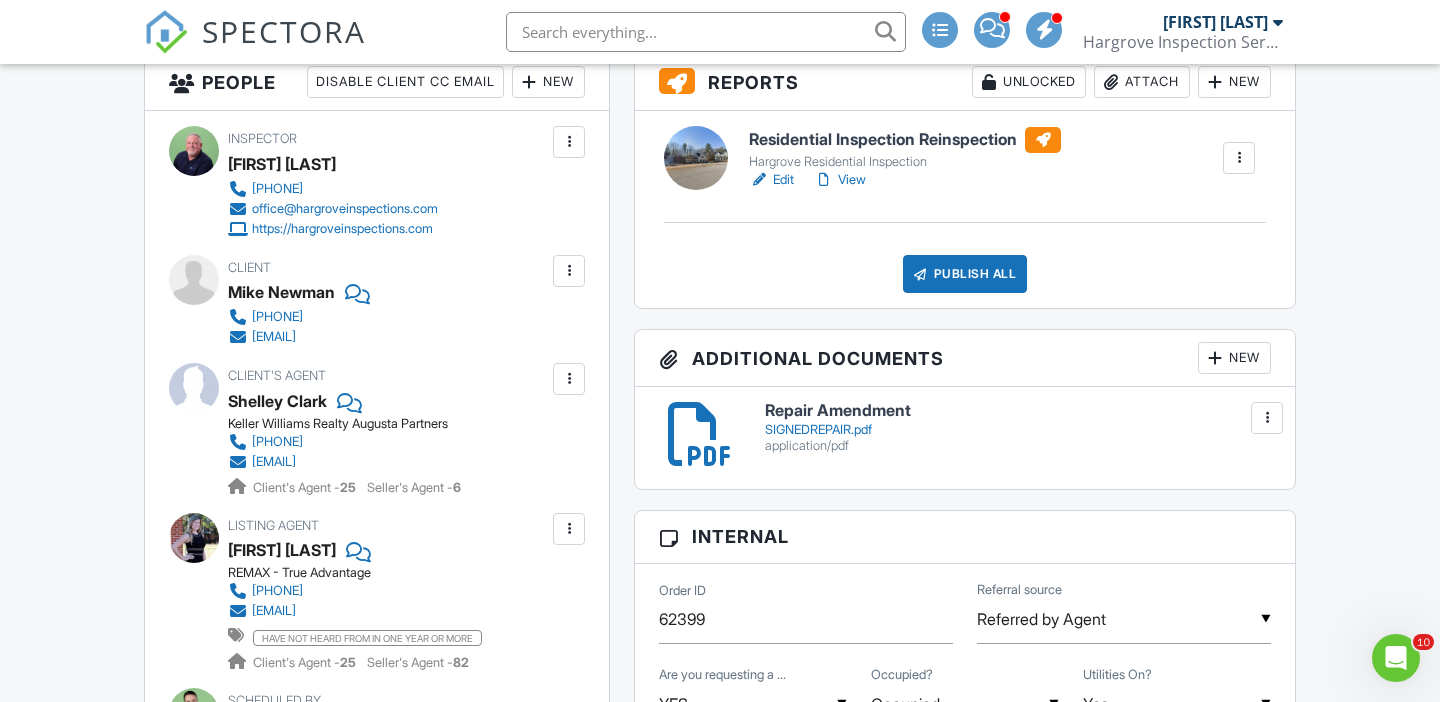 scroll, scrollTop: 547, scrollLeft: 0, axis: vertical 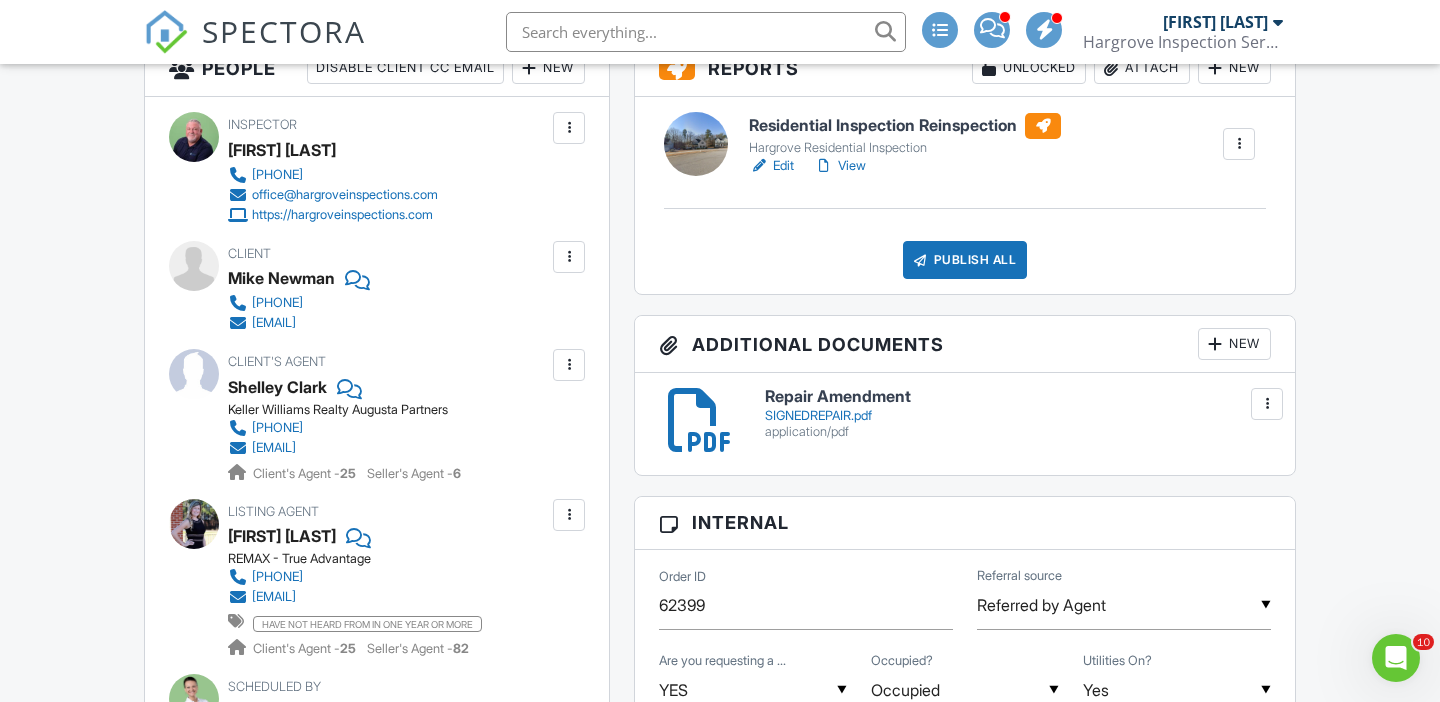 click on "View" at bounding box center (840, 166) 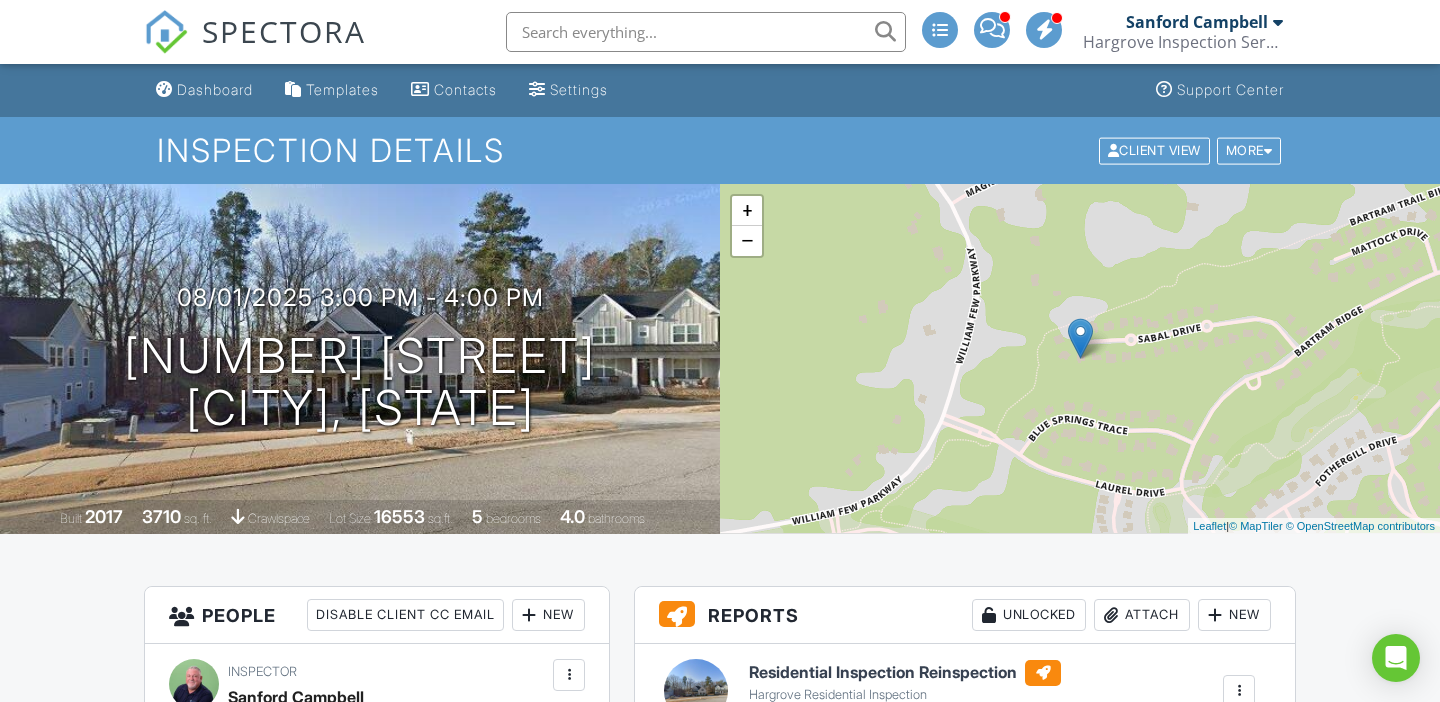 scroll, scrollTop: 0, scrollLeft: 0, axis: both 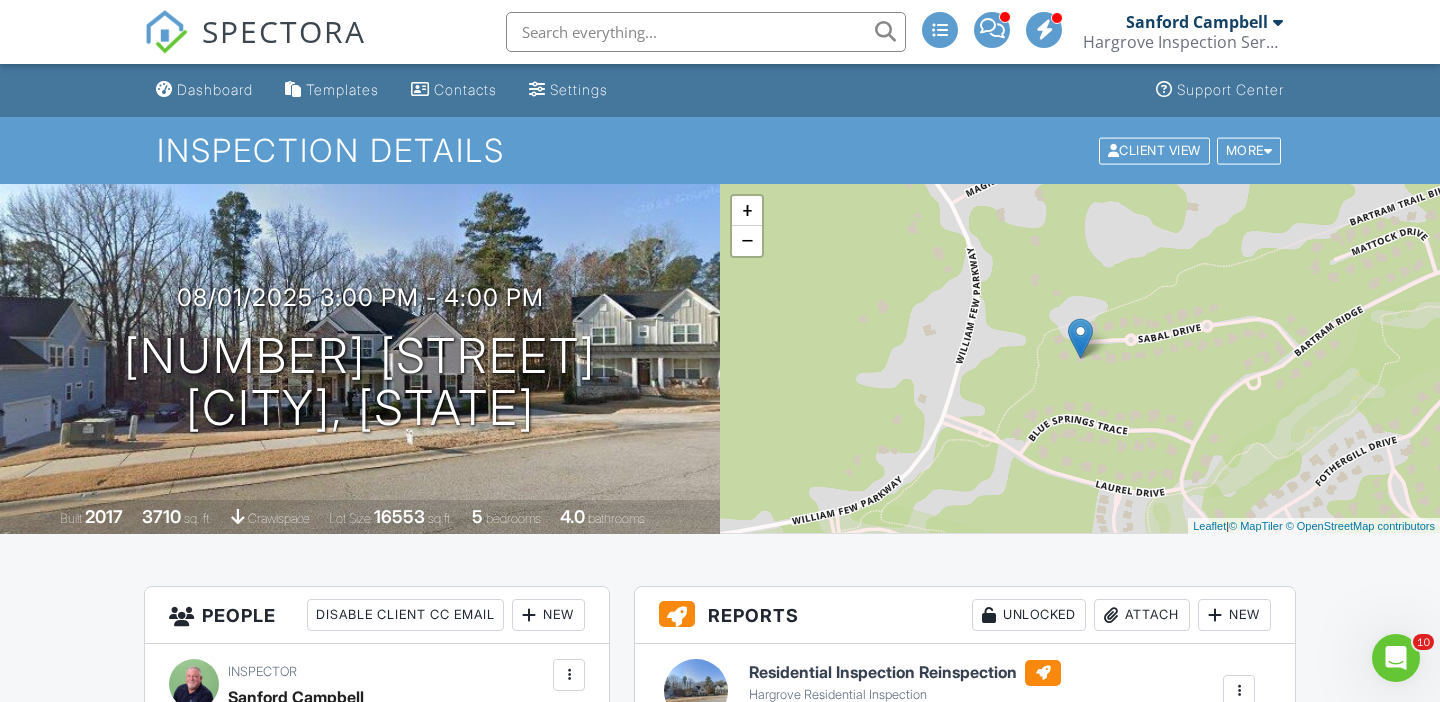 click on "Reports
Unlocked
Attach
New
Residential Inspection Reinspection
Hargrove Residential Inspection
Edit
View
Quick Publish
Copy
Delete
Publish All
Checking report completion
Publish report?
Before publishing from the web, click "Preview/Publish" in the Report Editor to save your changes ( don't know where that is? ). If this is not clicked, your latest changes may not appear in the report.
This will make this report available to your client and/or agent. It will not send out a notification.
To send an email, use 'Publish All' below or jump into the report and use the 'Publish' button there.
Cancel
Publish
Share archived report
To
Subject
Inspection Report For [NUMBER] [STREET], [CITY], [STATE]
Text
Inline Style XLarge Large Normal Small Light Small/Light Bold Italic Underline Colors Ordered List" at bounding box center (965, 1693) 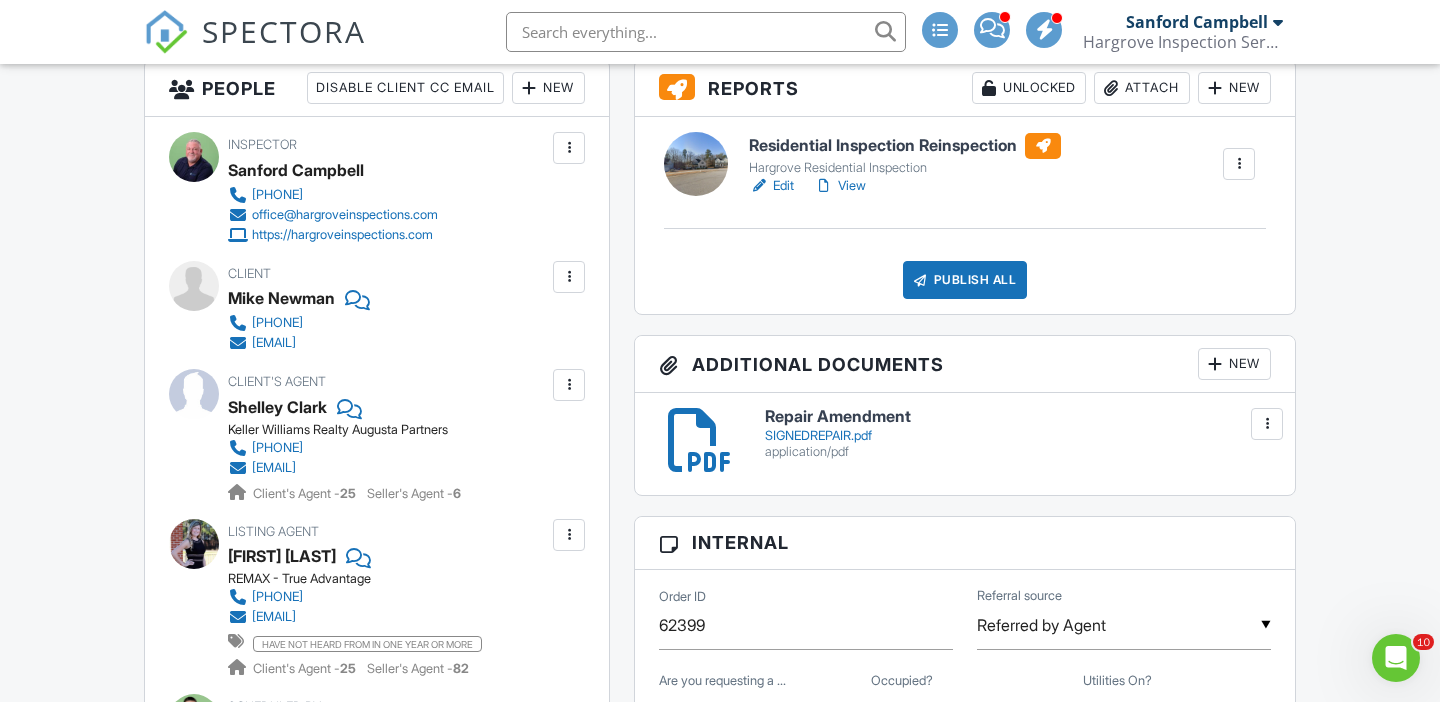 scroll, scrollTop: 532, scrollLeft: 0, axis: vertical 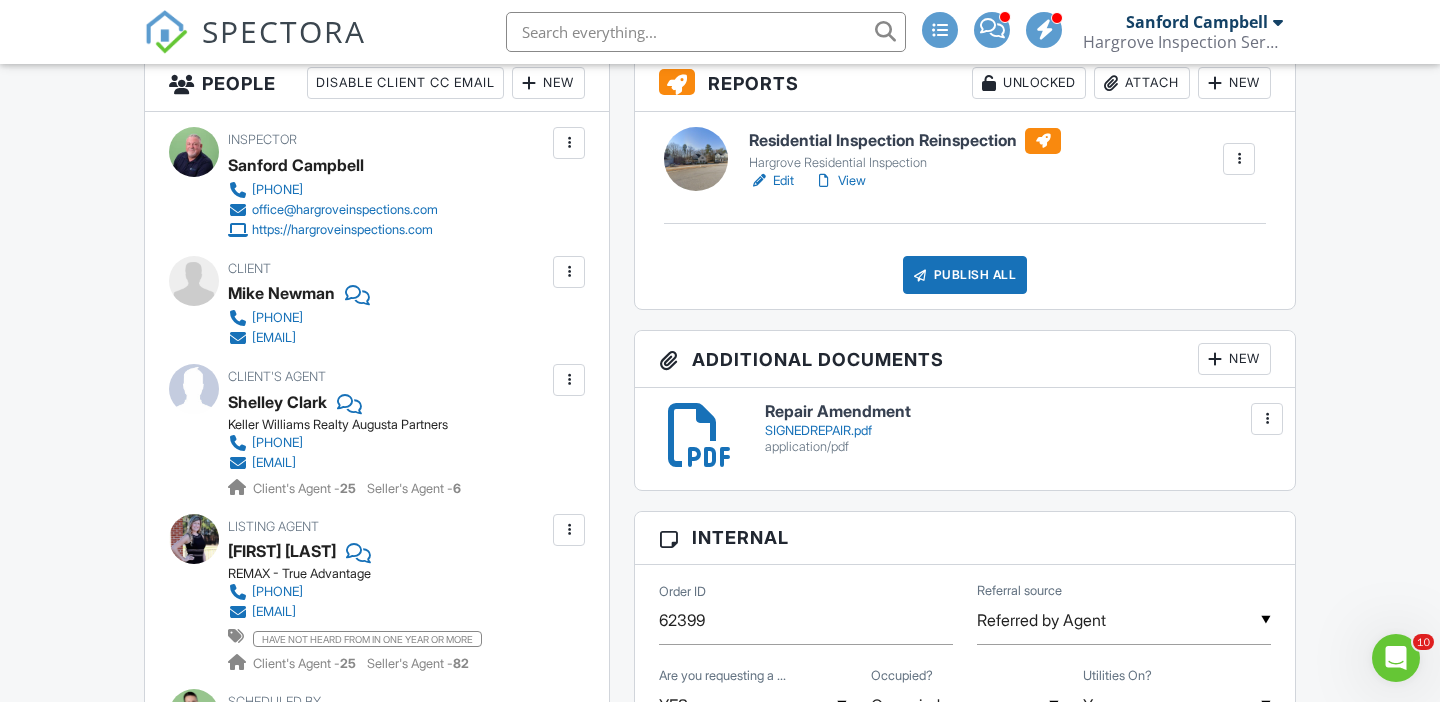 click on "View" at bounding box center (840, 181) 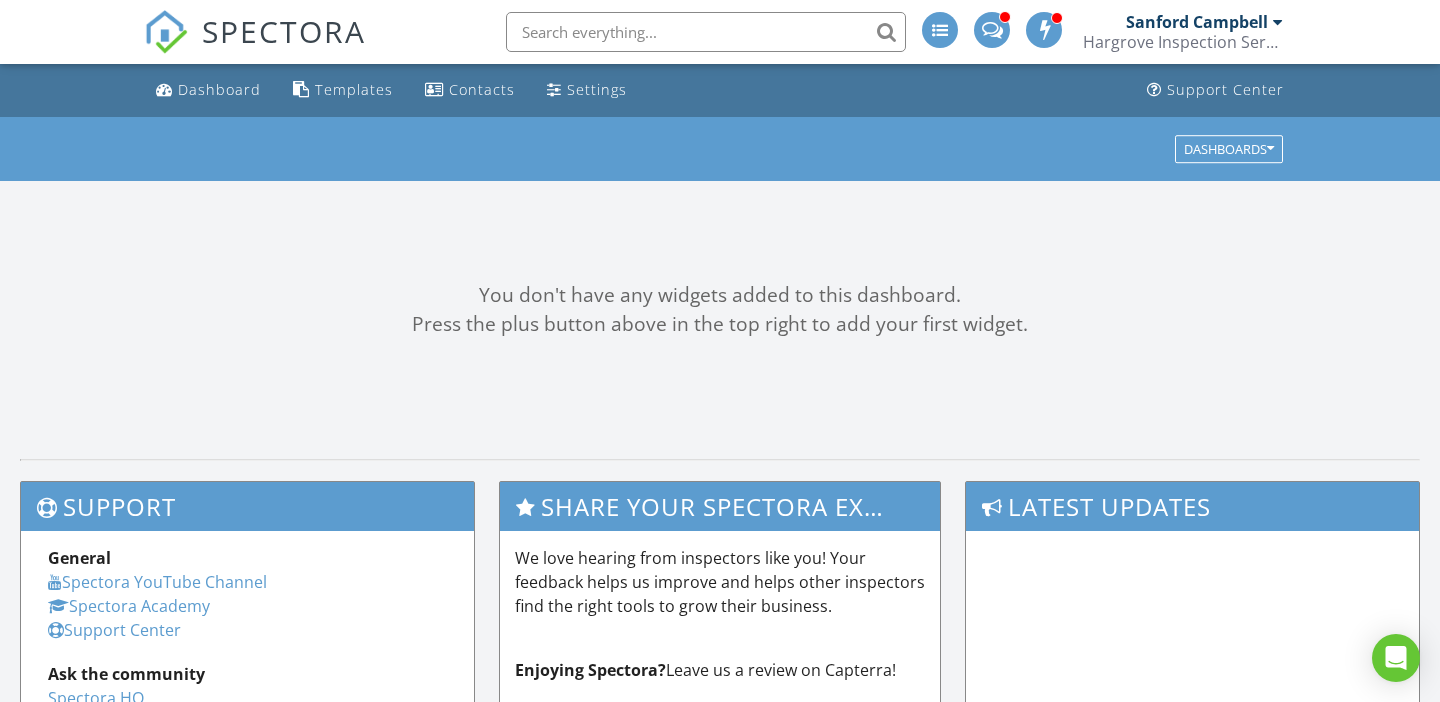 scroll, scrollTop: 0, scrollLeft: 0, axis: both 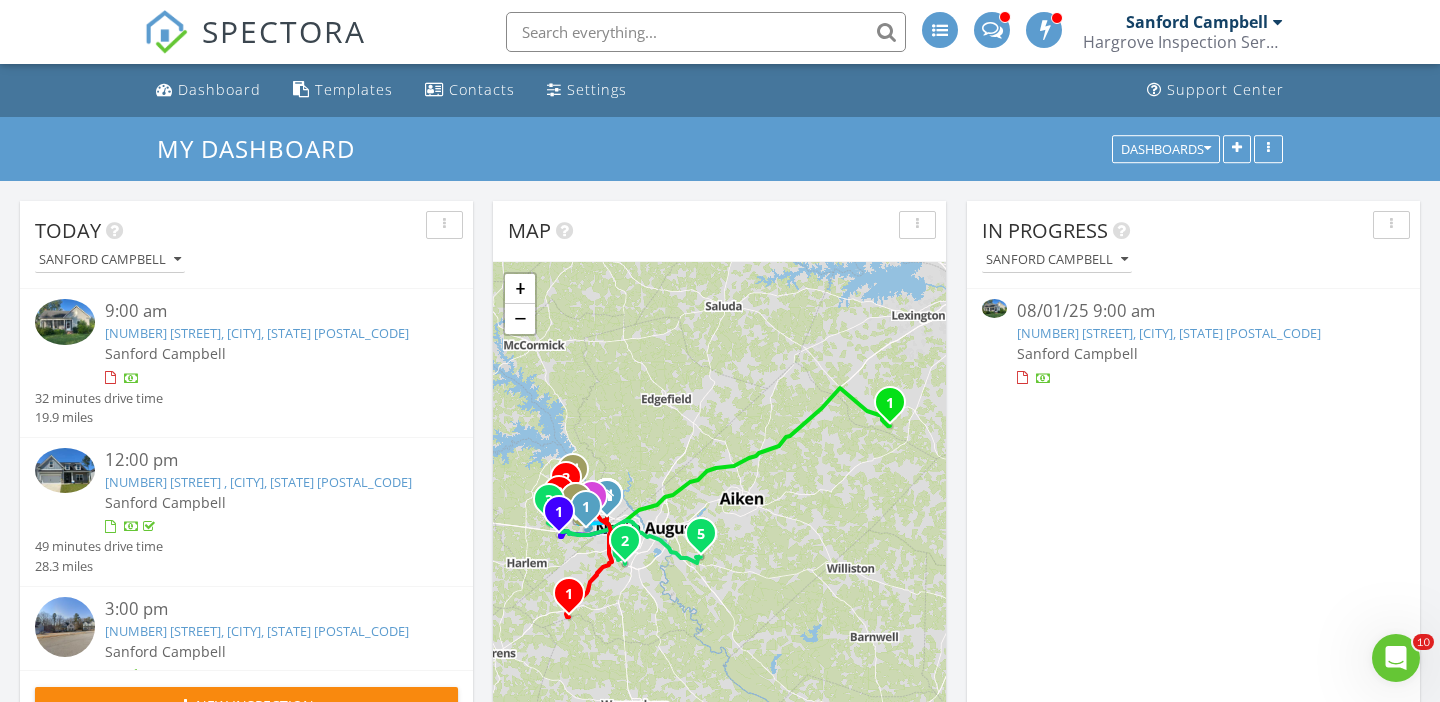 click on "Today
[FIRST] [LAST]
9:00 am
[NUMBER] [STREET], [CITY], [STATE] [POSTAL_CODE]
[FIRST] [LAST]
32 minutes drive time   19.9 miles       12:00 pm
[NUMBER] [STREET] , [CITY], [STATE] [POSTAL_CODE]
[FIRST] [LAST]
49 minutes drive time   28.3 miles       3:00 pm
[NUMBER] [STREET], [CITY], [STATE] [POSTAL_CODE]
[FIRST] [LAST]
16 minutes drive time   5.3 miles       New Inspection     New Quote         Map               1 2 3 1 1 1 1 1 1 1 2 3 4 5 + − Barton Chapel Road, Deans Bridge Road, Deans Bridge Road, Washington Road, Windmill Parkway, William Few Parkway 86.2 km, 1 h 36 min Head southwest on Technology Drive 300 m Turn right onto Commercial Boulevard 350 m Turn right onto Martinez Boulevard 250 m Make a slight left to stay on Martinez Boulevard 100 m 350 m 5 km 300 m 100 m" at bounding box center [720, 1091] 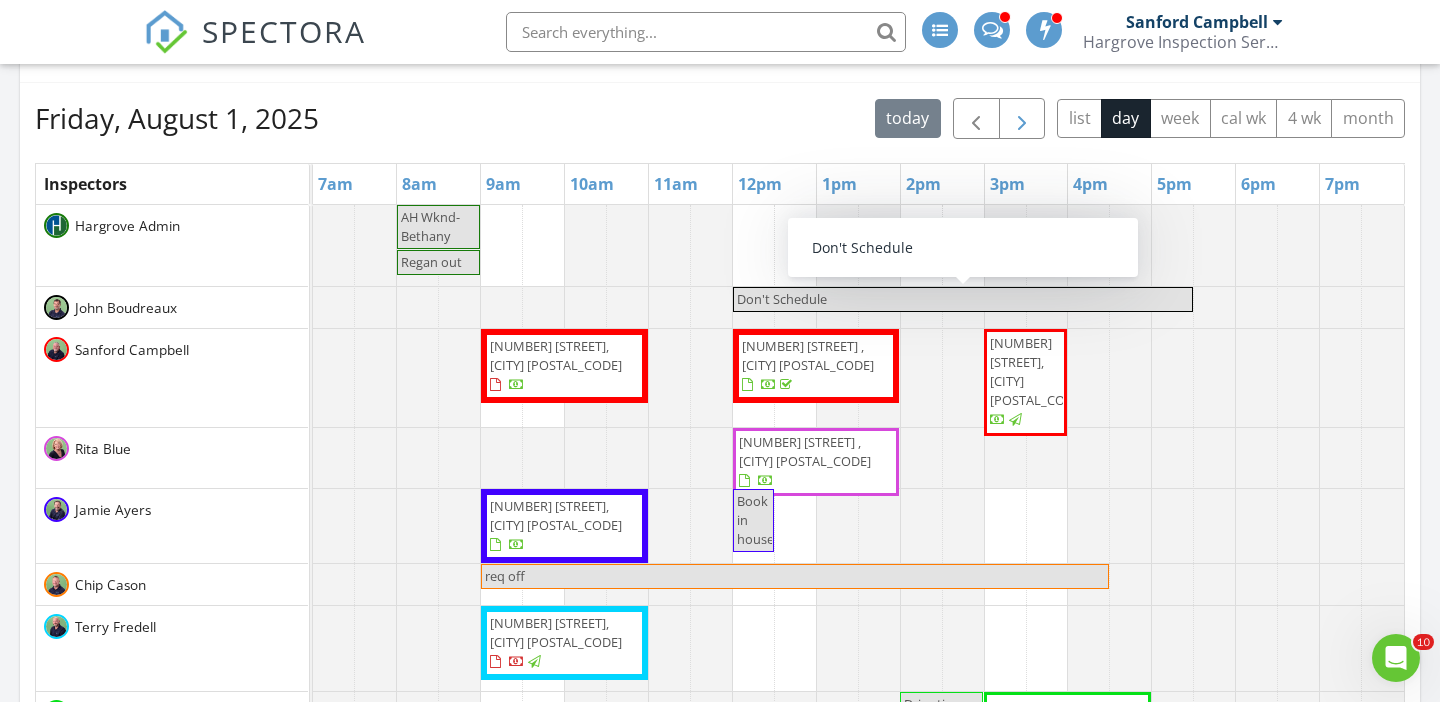 scroll, scrollTop: 771, scrollLeft: 0, axis: vertical 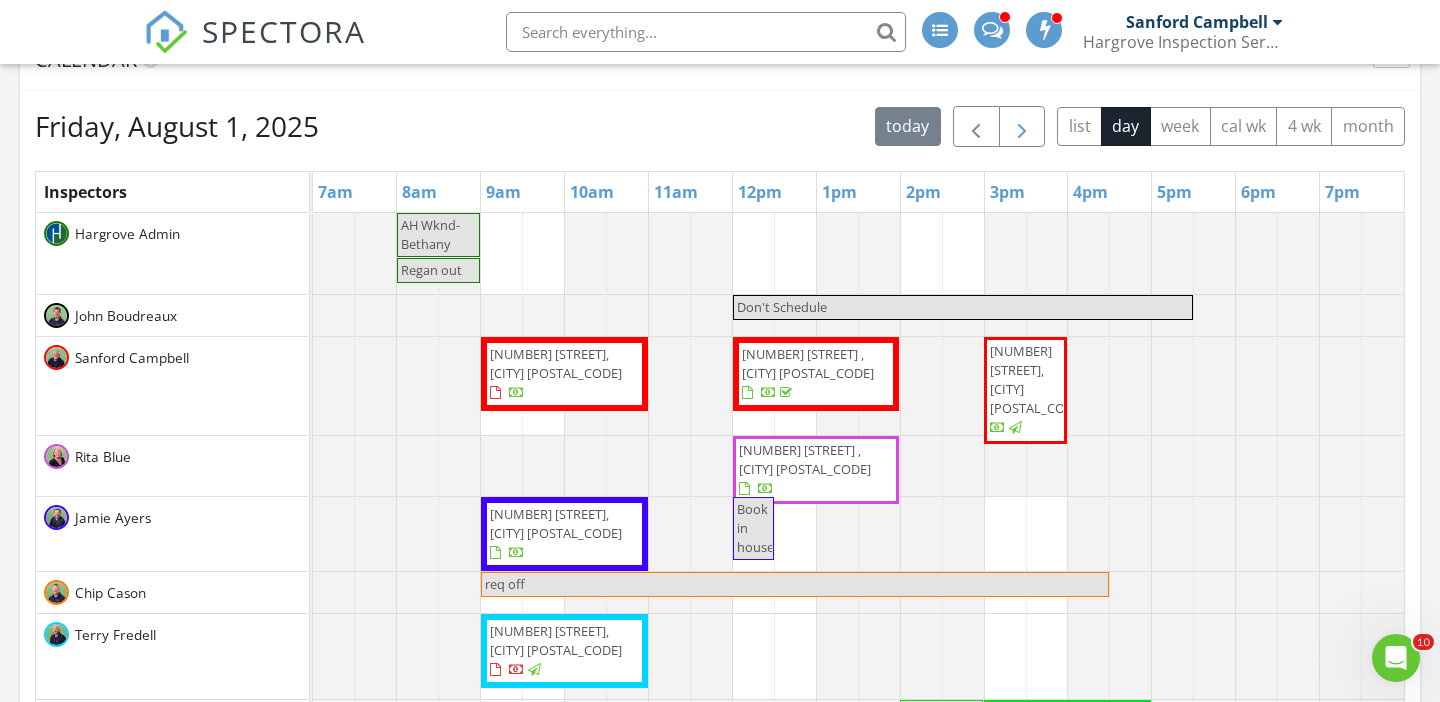 click at bounding box center [1022, 127] 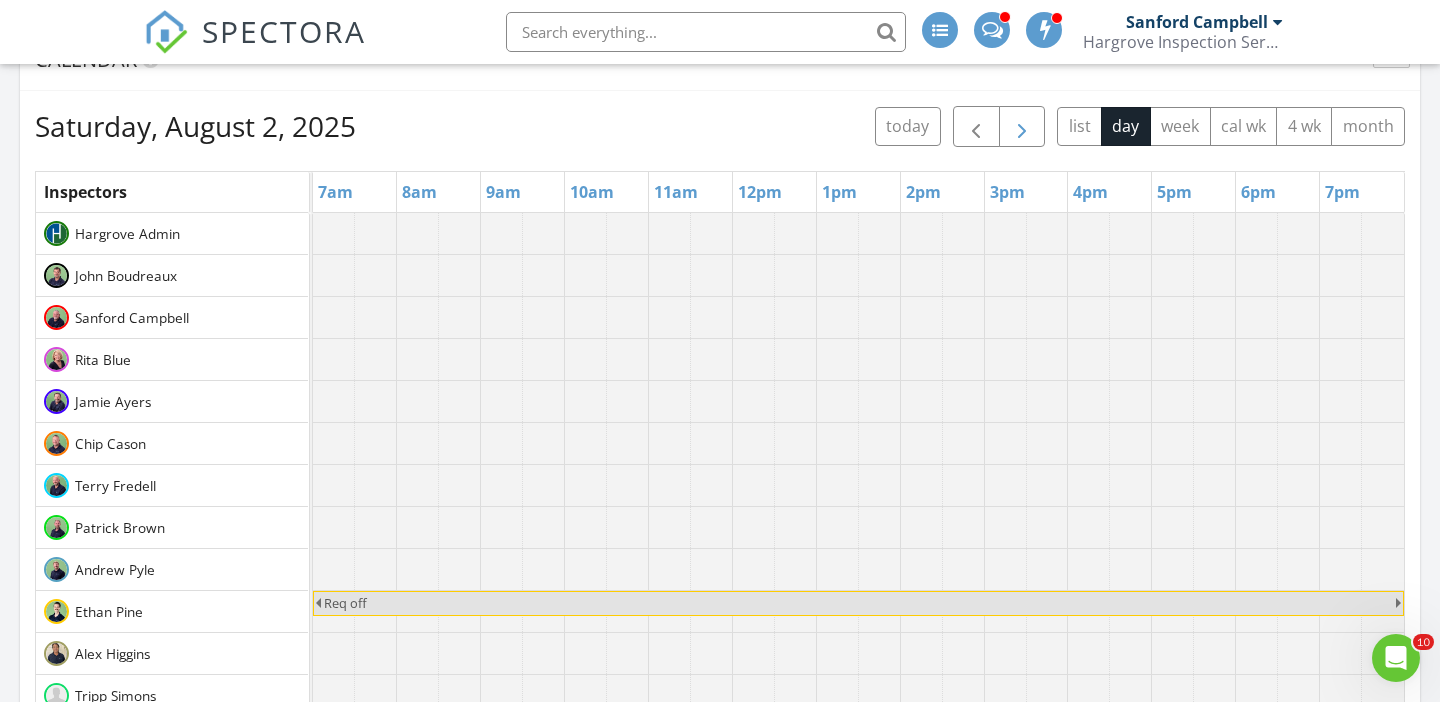 click at bounding box center [1022, 127] 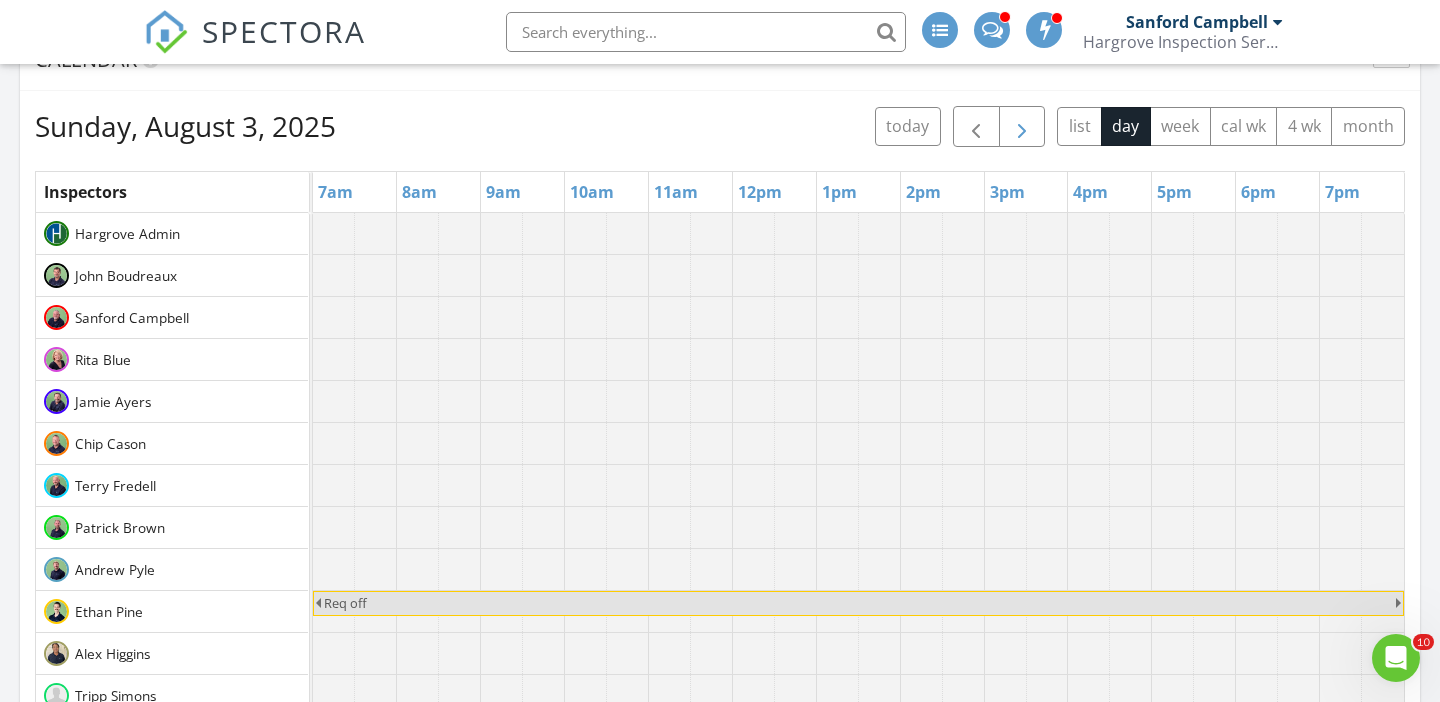 click at bounding box center [1022, 127] 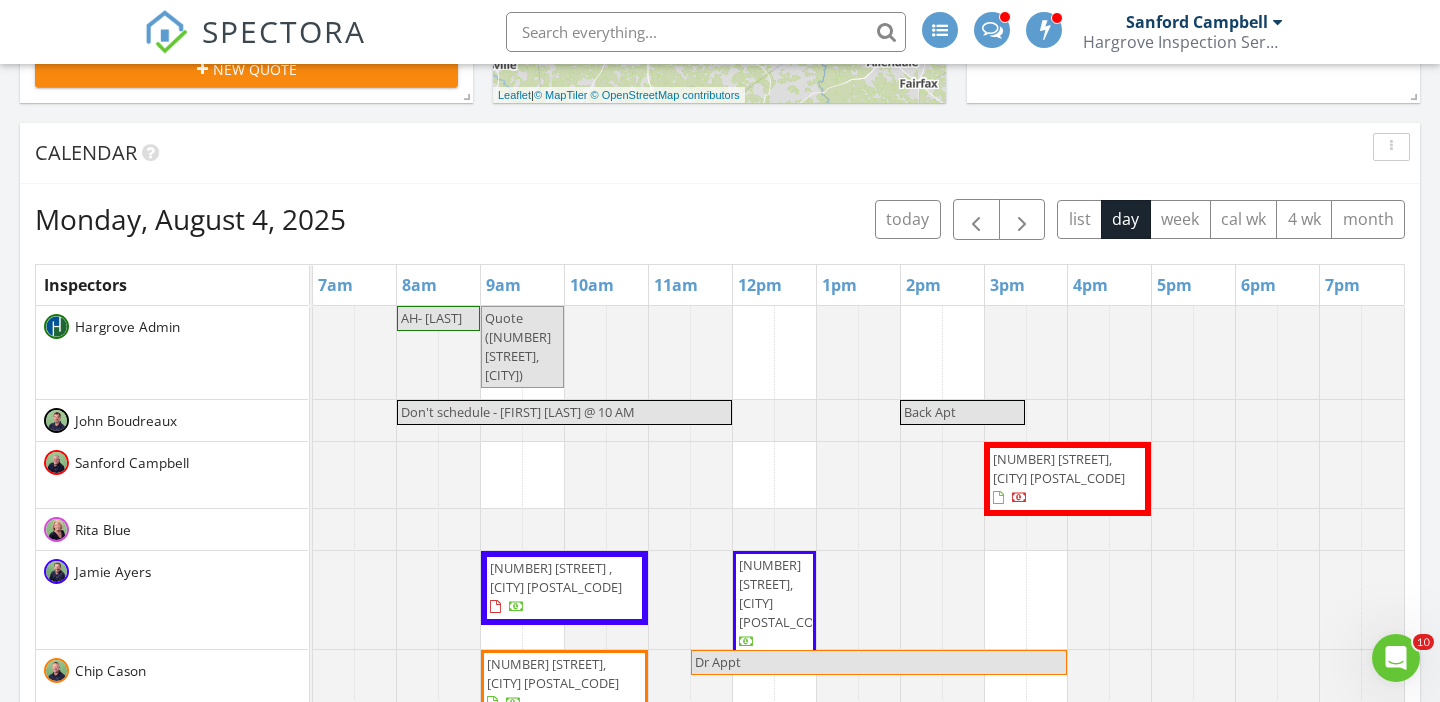 scroll, scrollTop: 670, scrollLeft: 0, axis: vertical 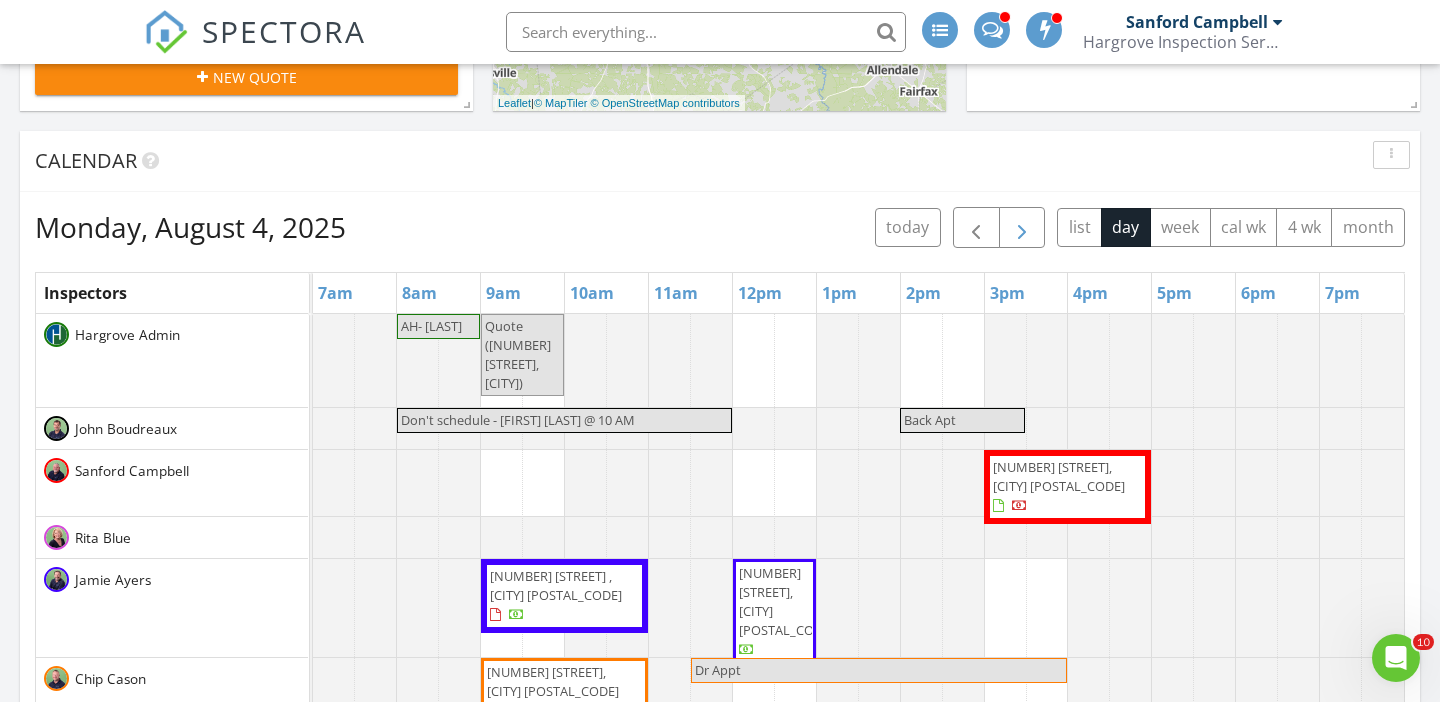 click at bounding box center [1022, 228] 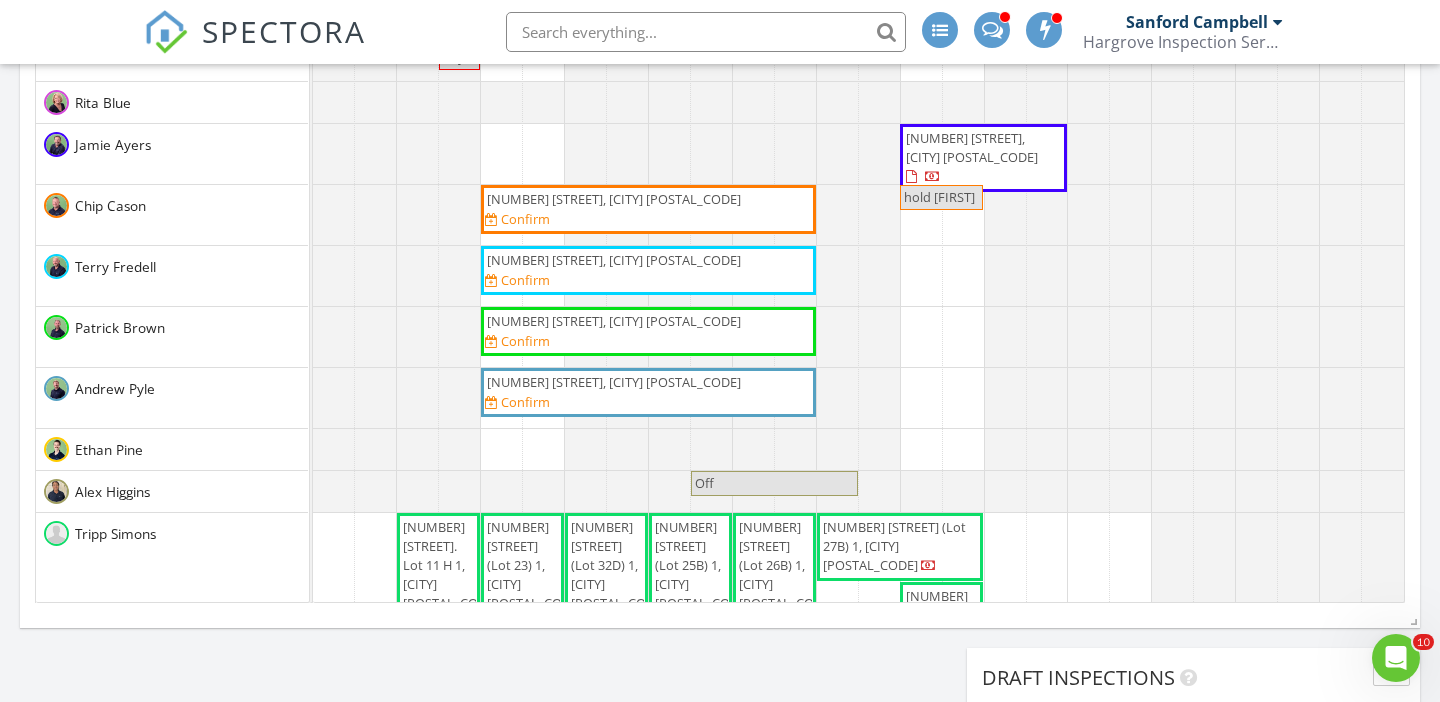 scroll, scrollTop: 1149, scrollLeft: 0, axis: vertical 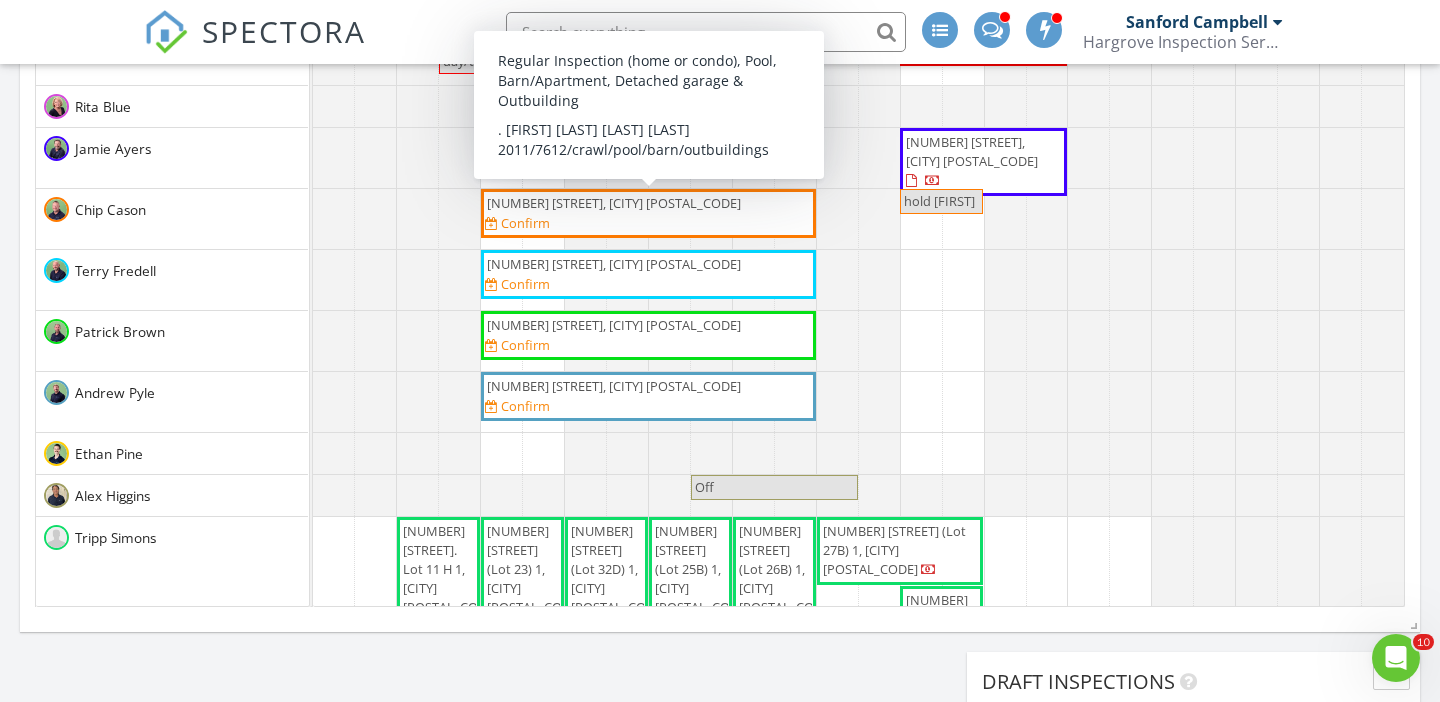 click on "114 Larkspur Rd, Wagener 29164
Confirm" at bounding box center [648, 213] 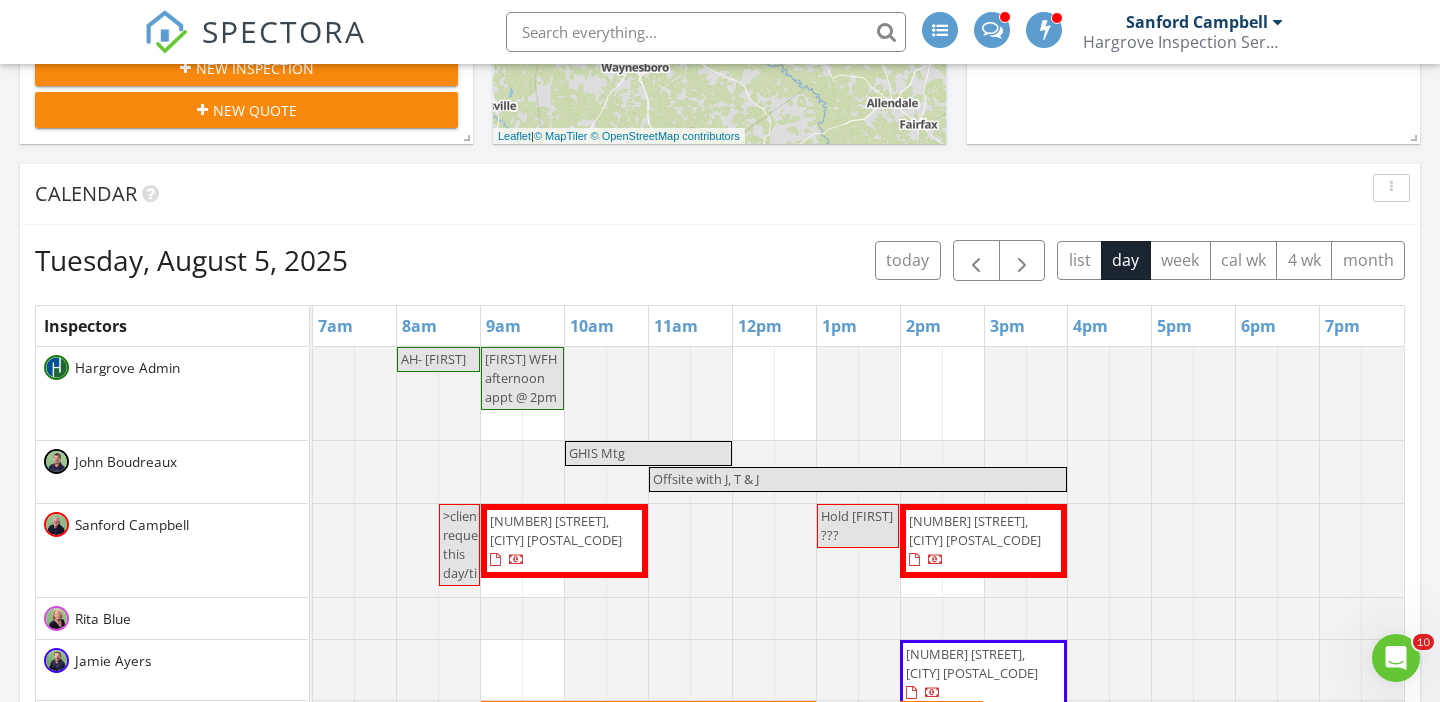 scroll, scrollTop: 631, scrollLeft: 0, axis: vertical 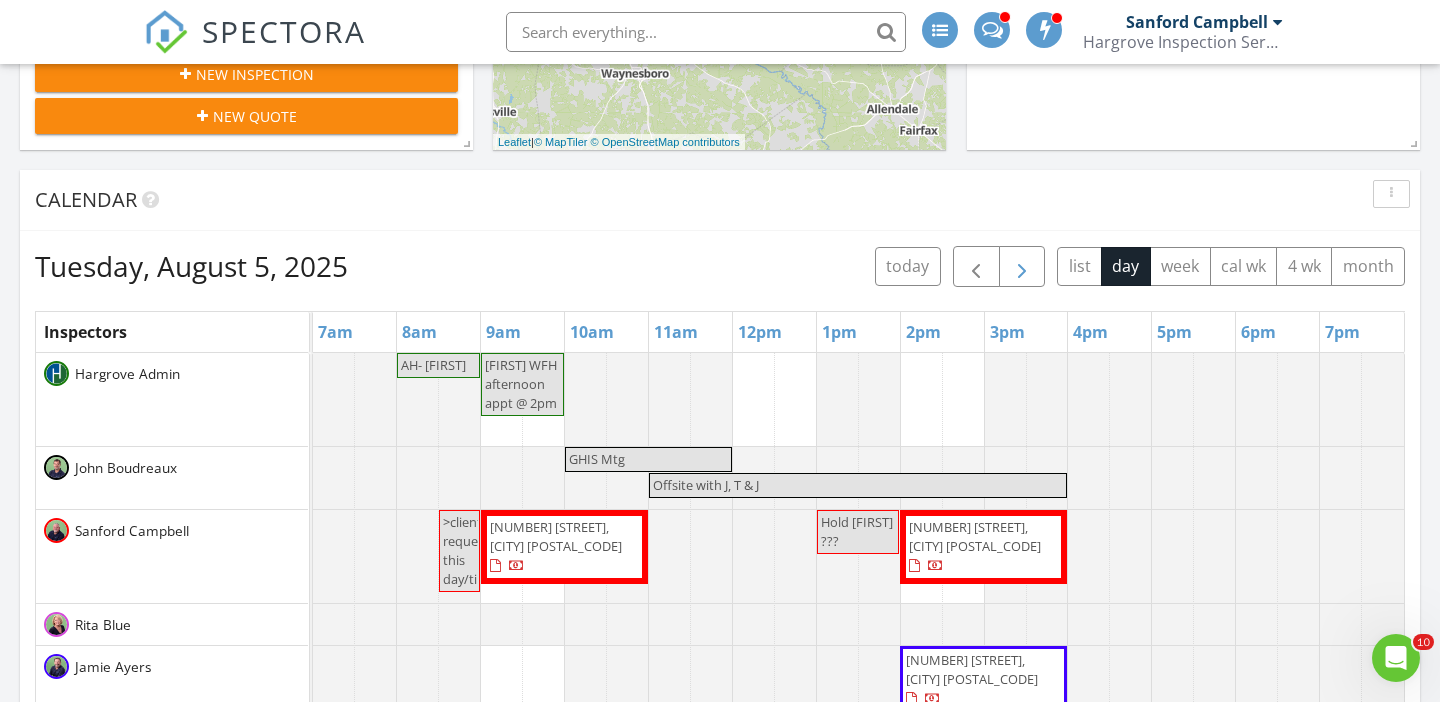 click at bounding box center [1022, 267] 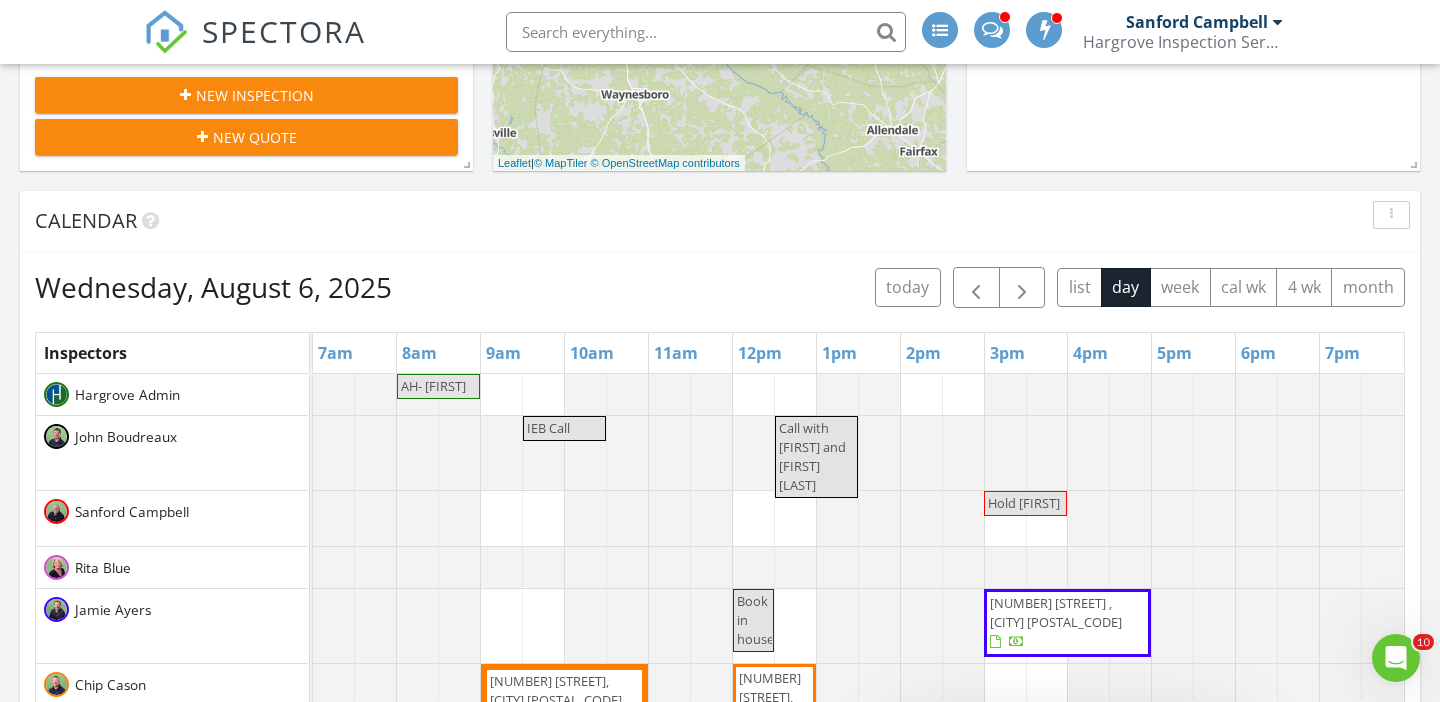scroll, scrollTop: 599, scrollLeft: 0, axis: vertical 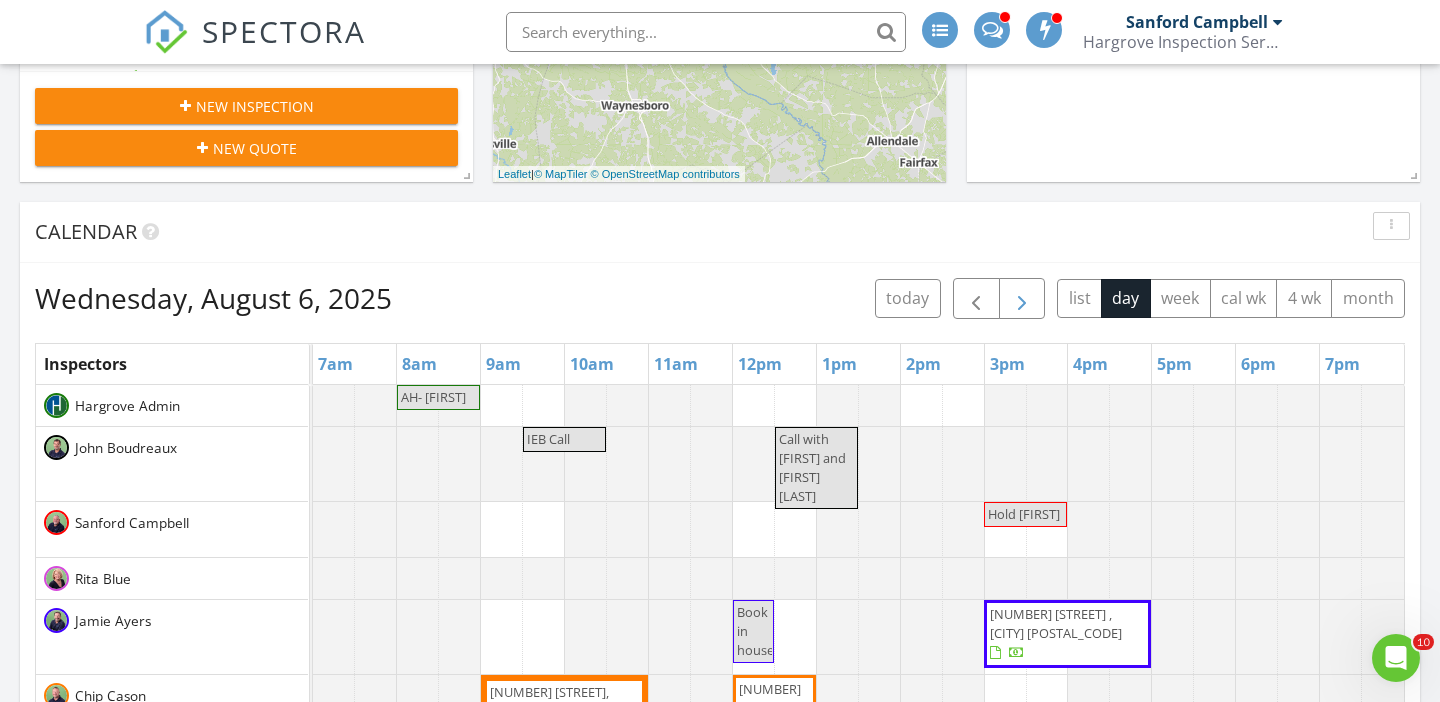 click at bounding box center (1022, 299) 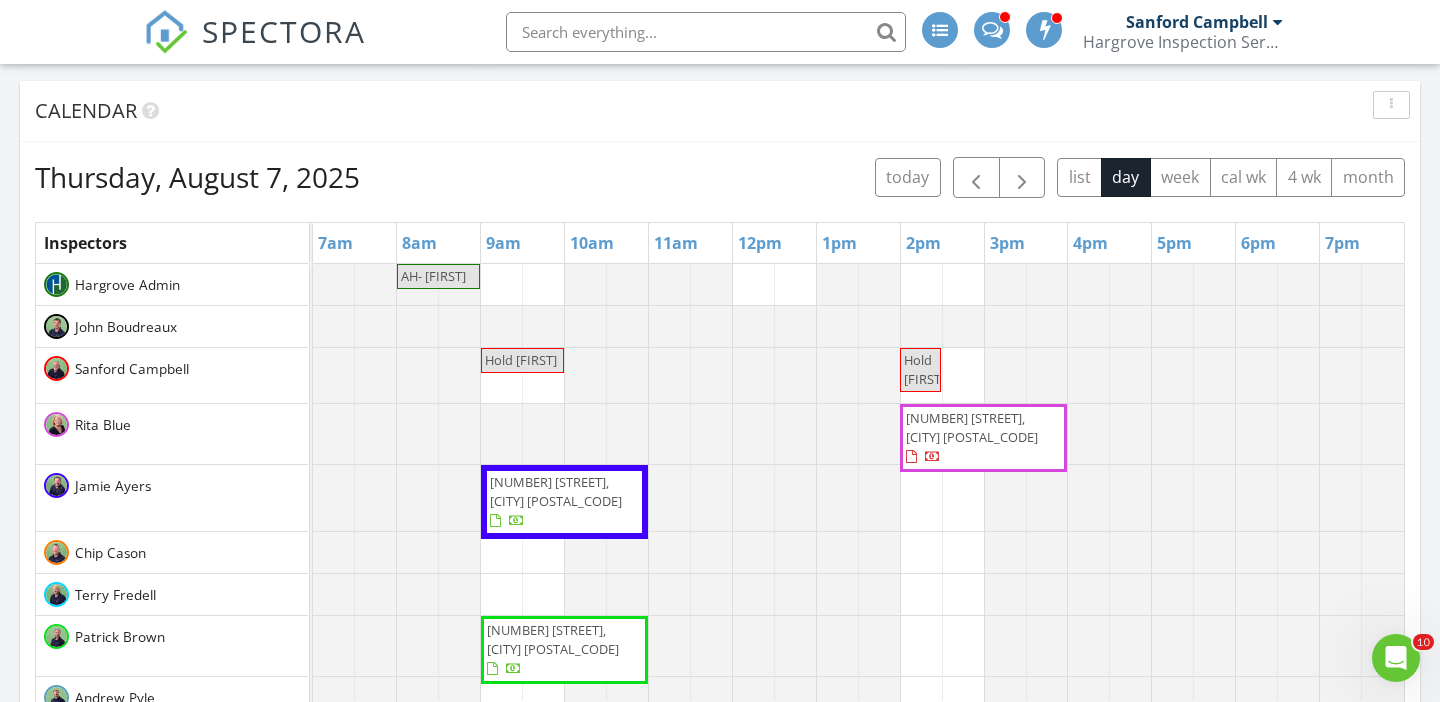 scroll, scrollTop: 713, scrollLeft: 0, axis: vertical 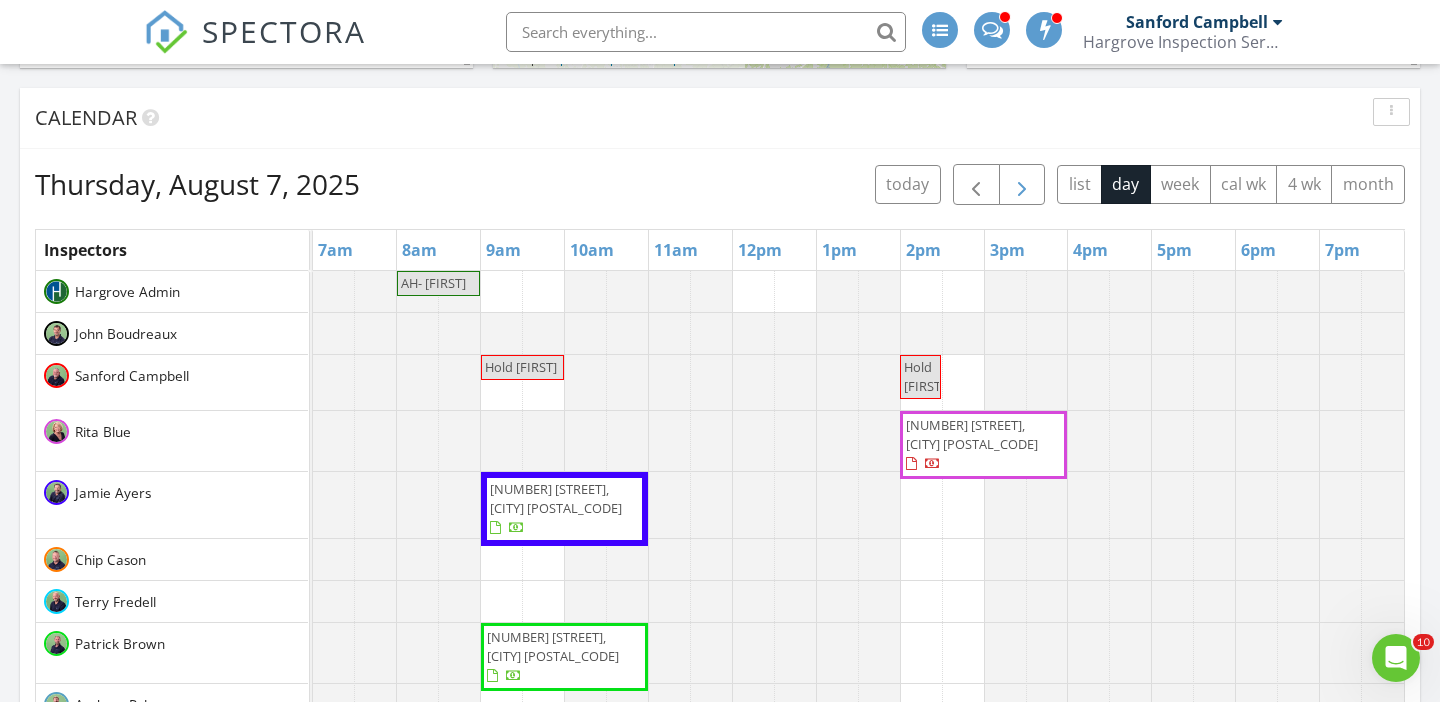 click at bounding box center (1022, 185) 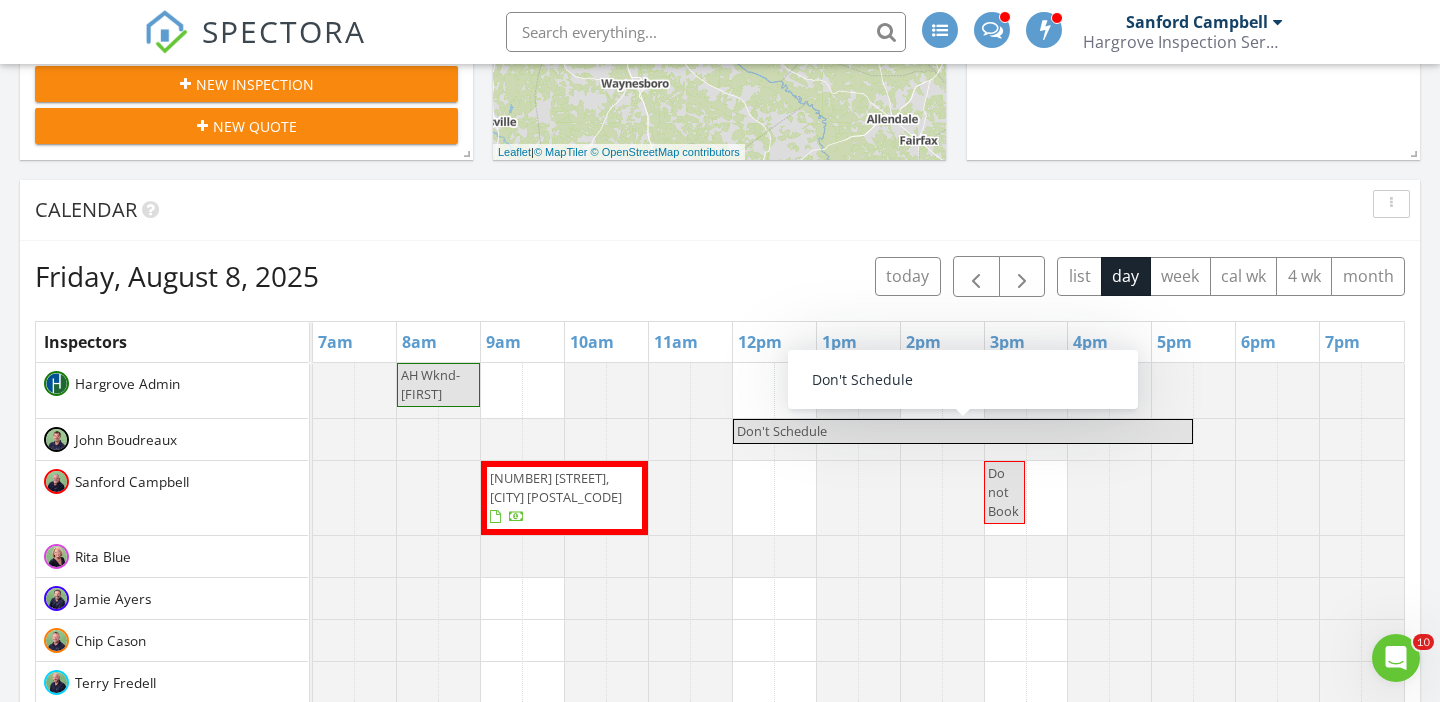 scroll, scrollTop: 610, scrollLeft: 0, axis: vertical 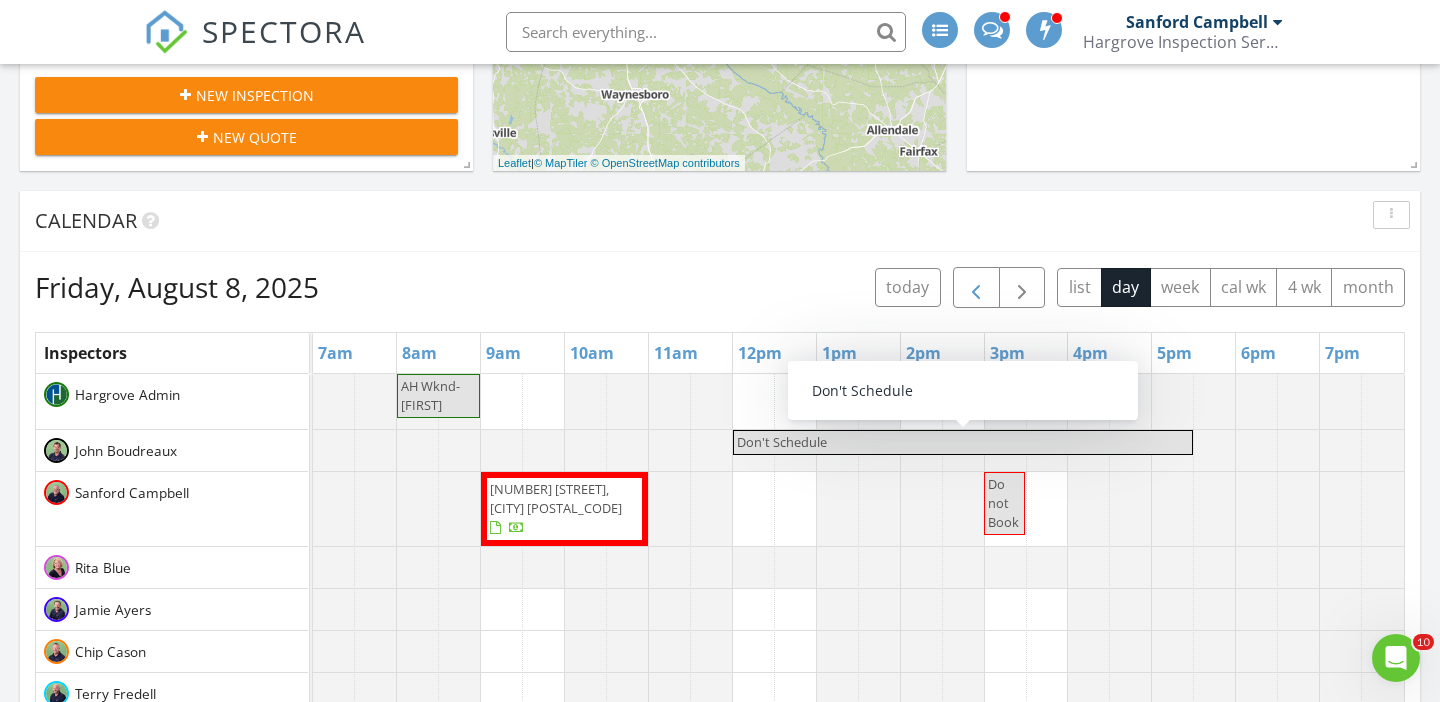 click at bounding box center (976, 288) 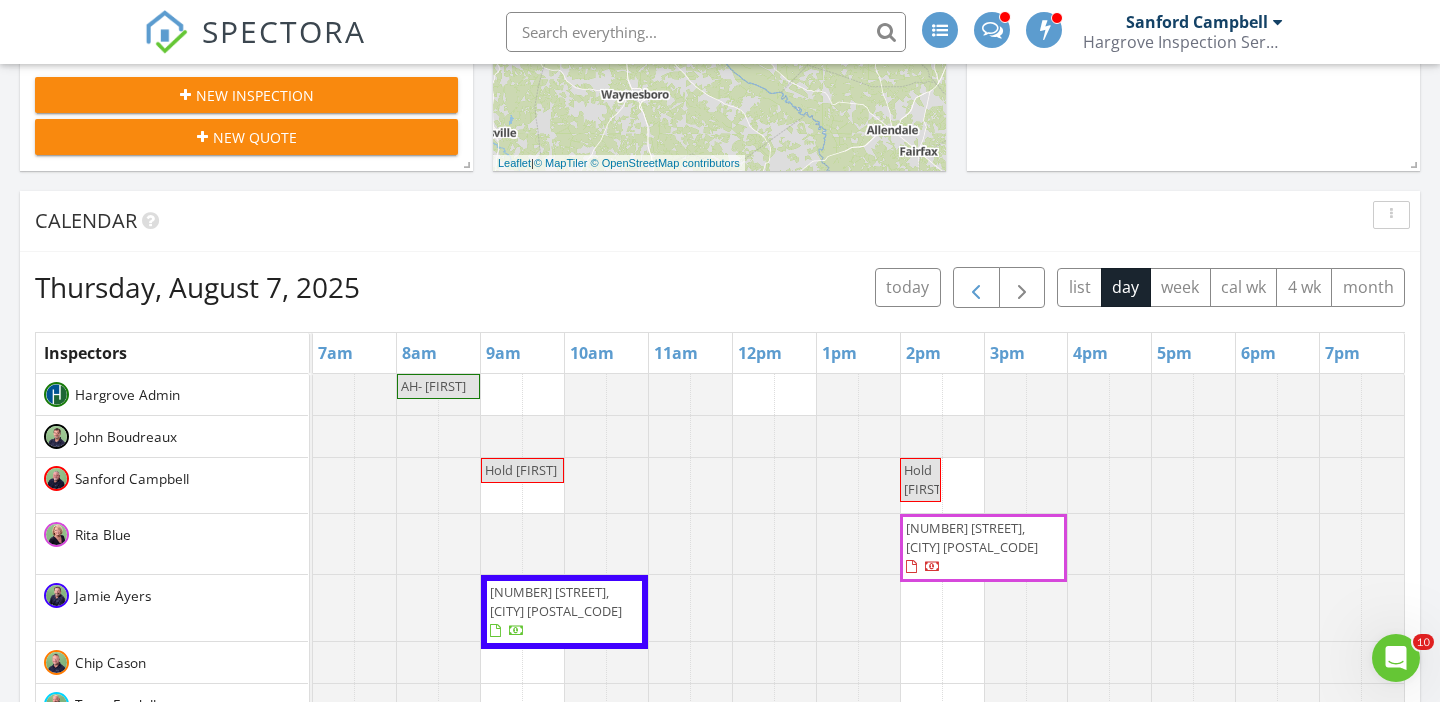click at bounding box center [976, 288] 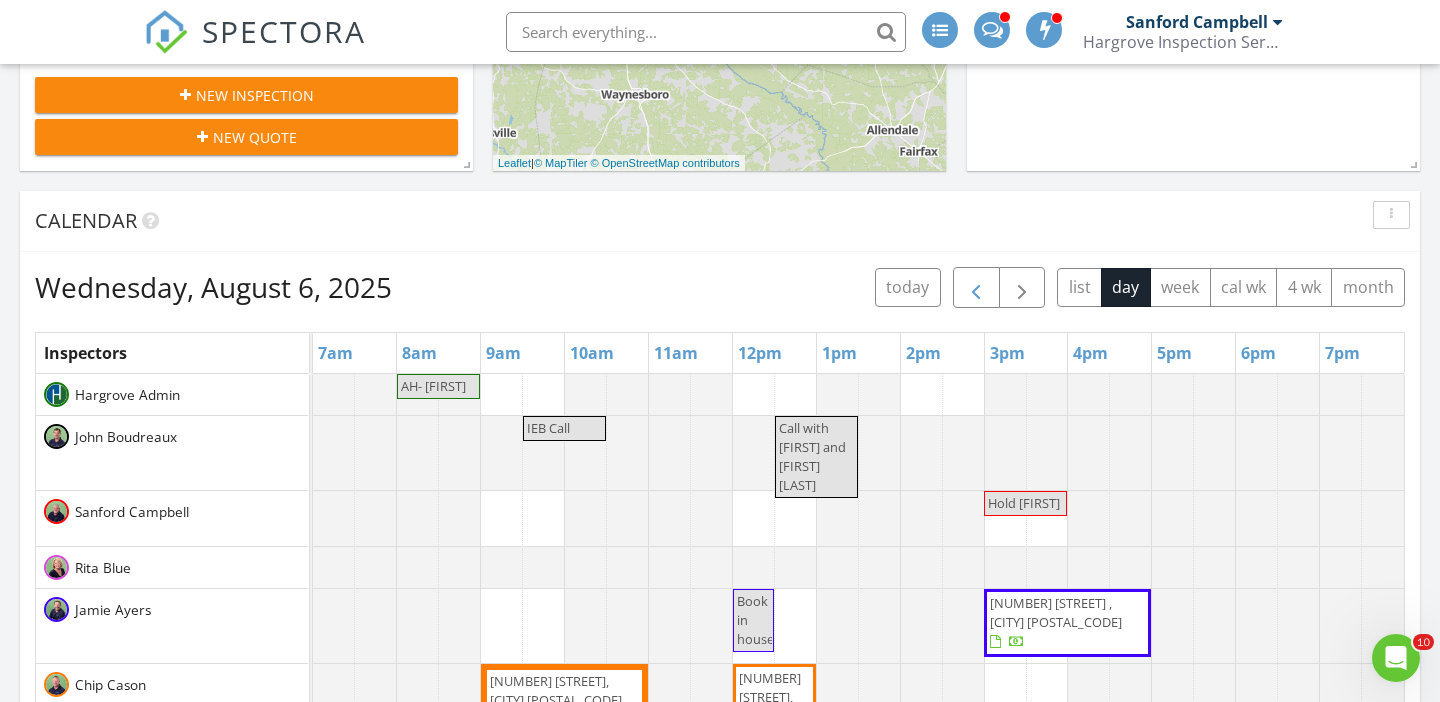click at bounding box center [976, 288] 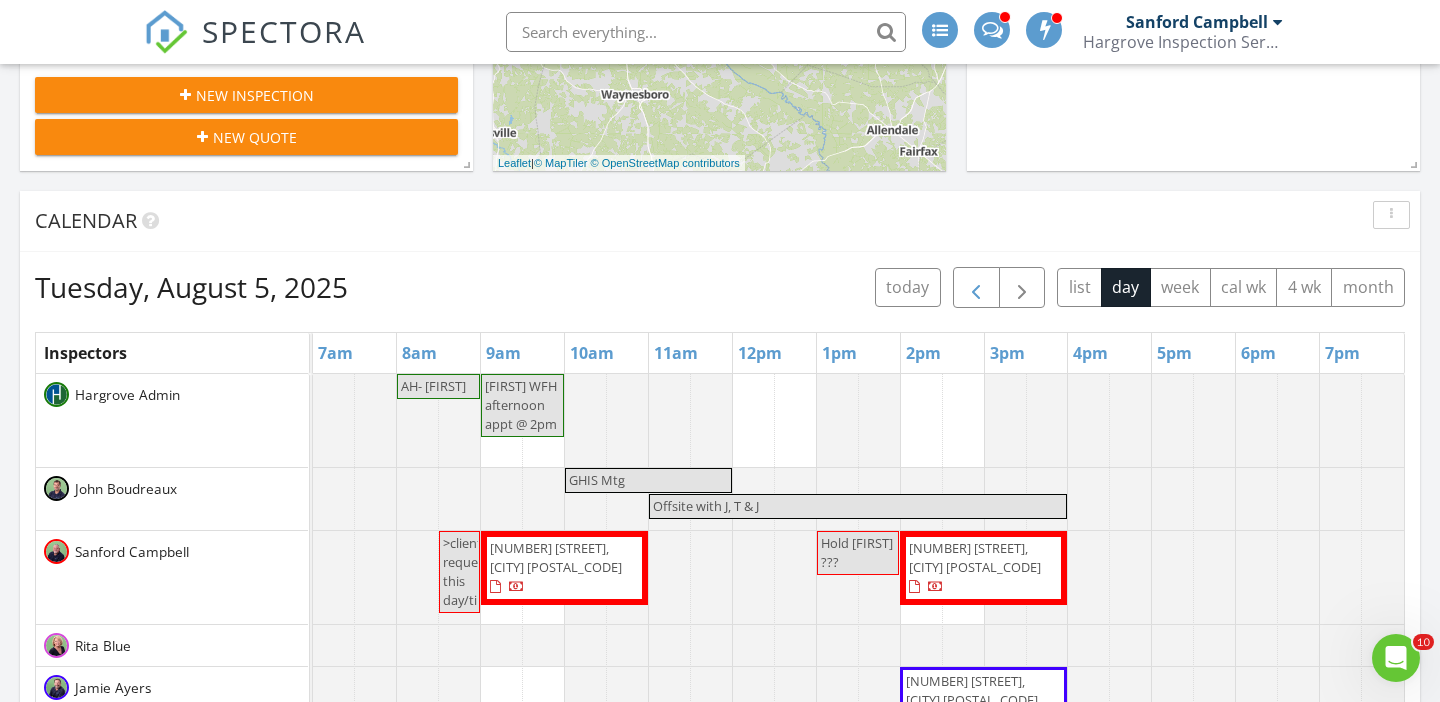 click at bounding box center (976, 288) 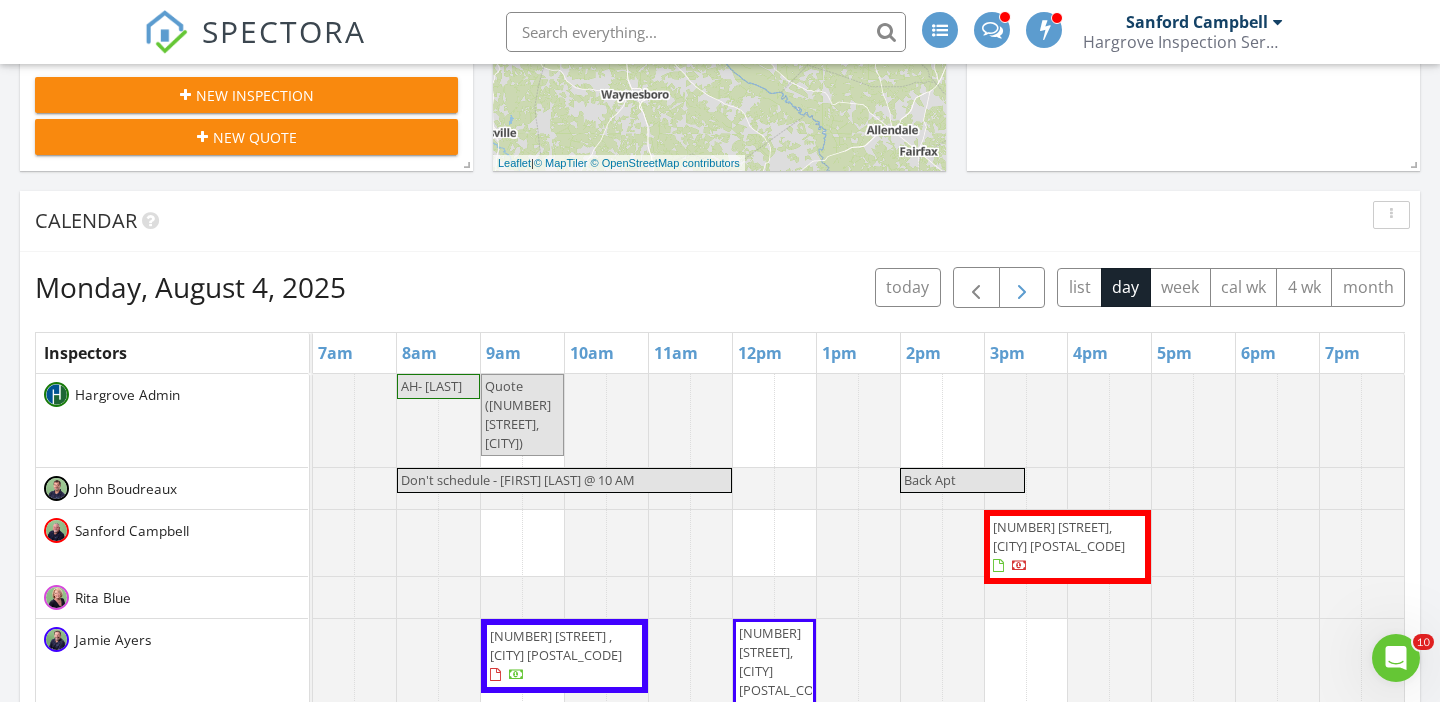 click at bounding box center (1022, 288) 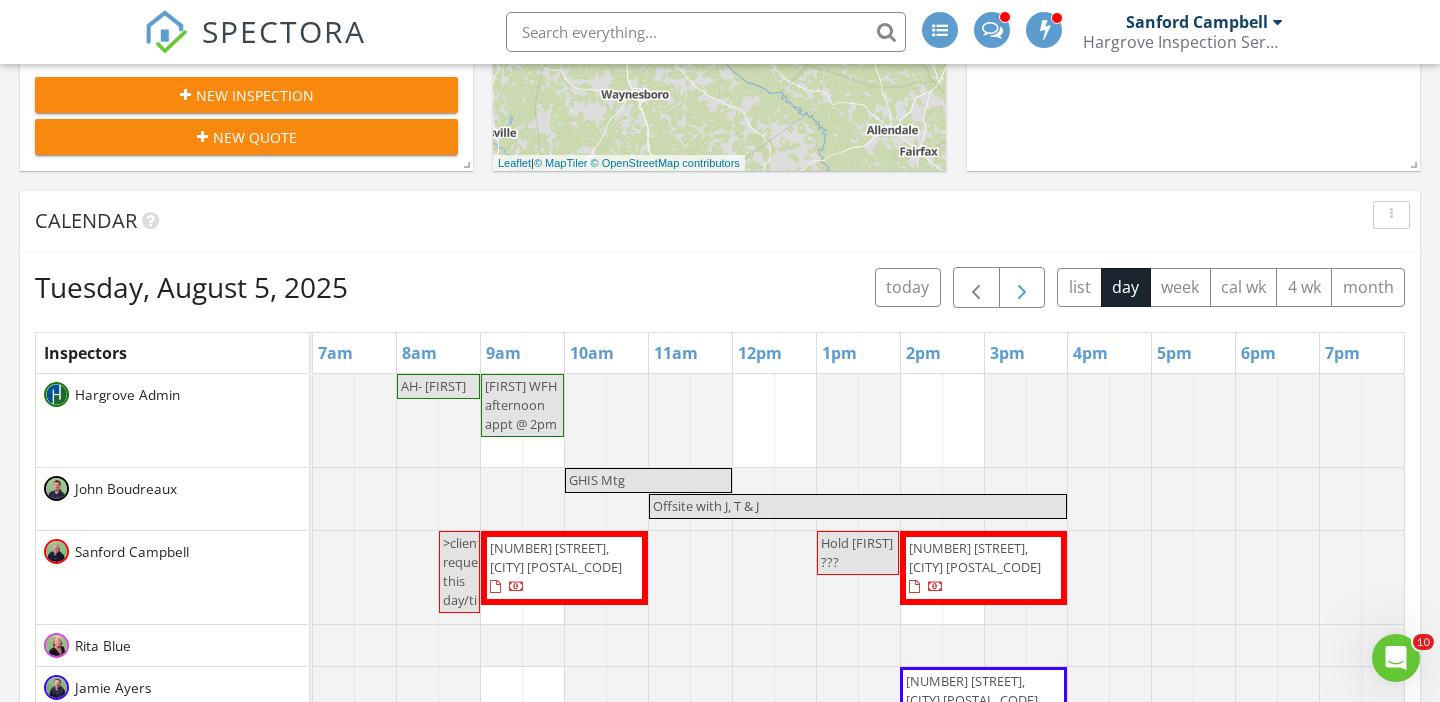 click at bounding box center [1022, 288] 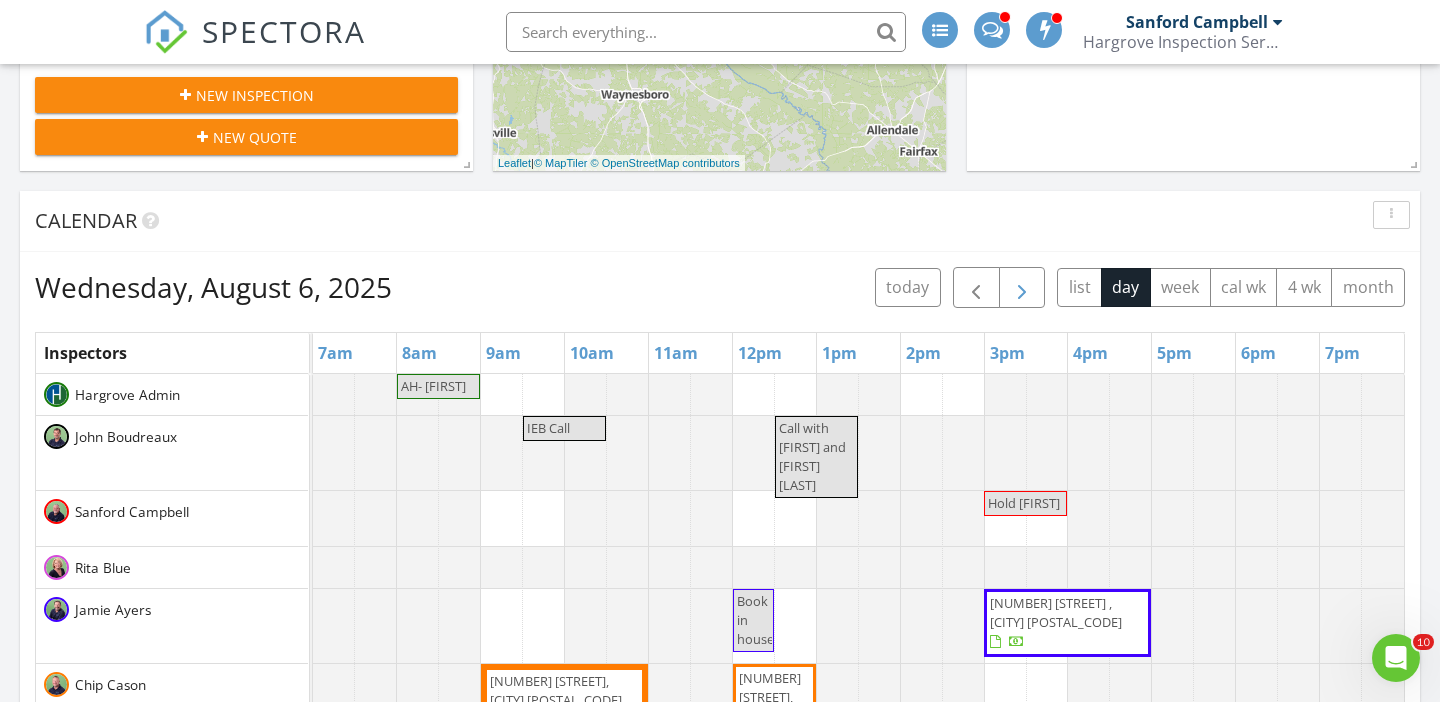 click at bounding box center (1022, 288) 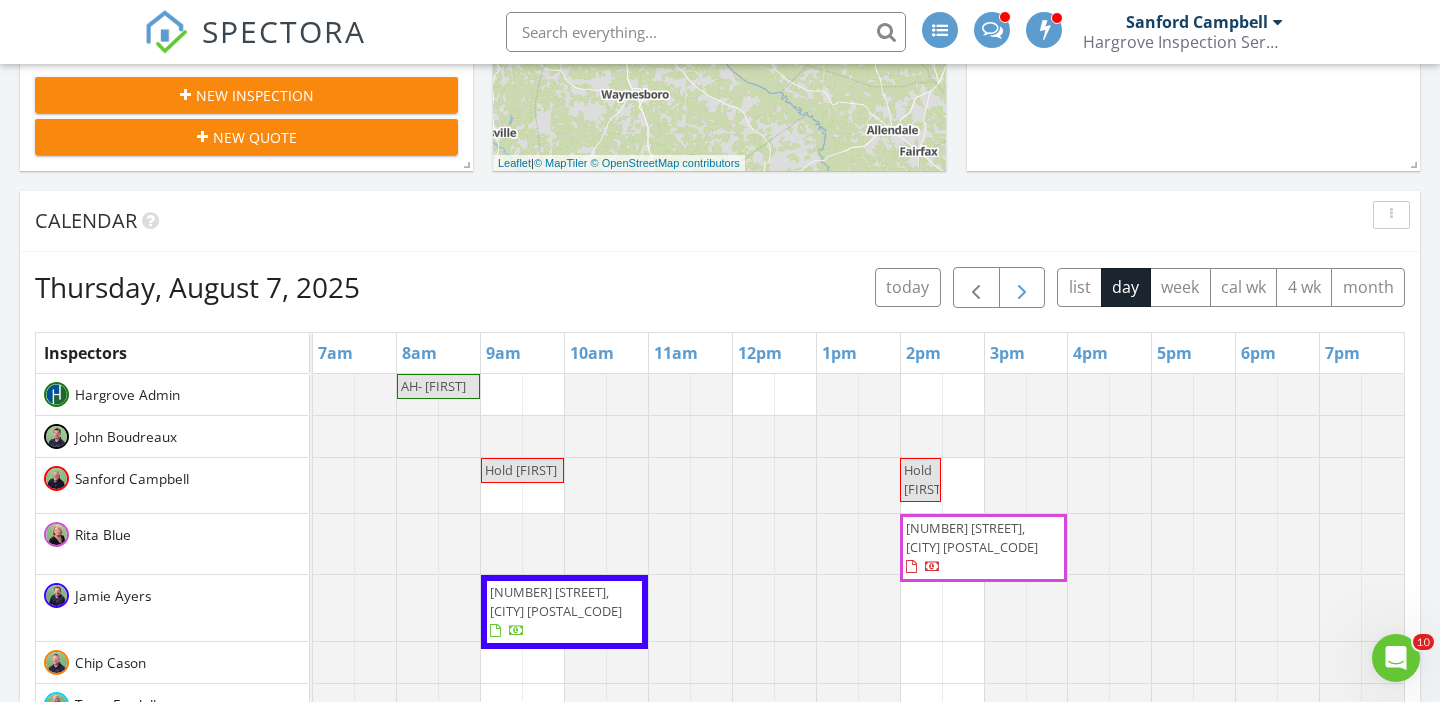 click at bounding box center [1022, 288] 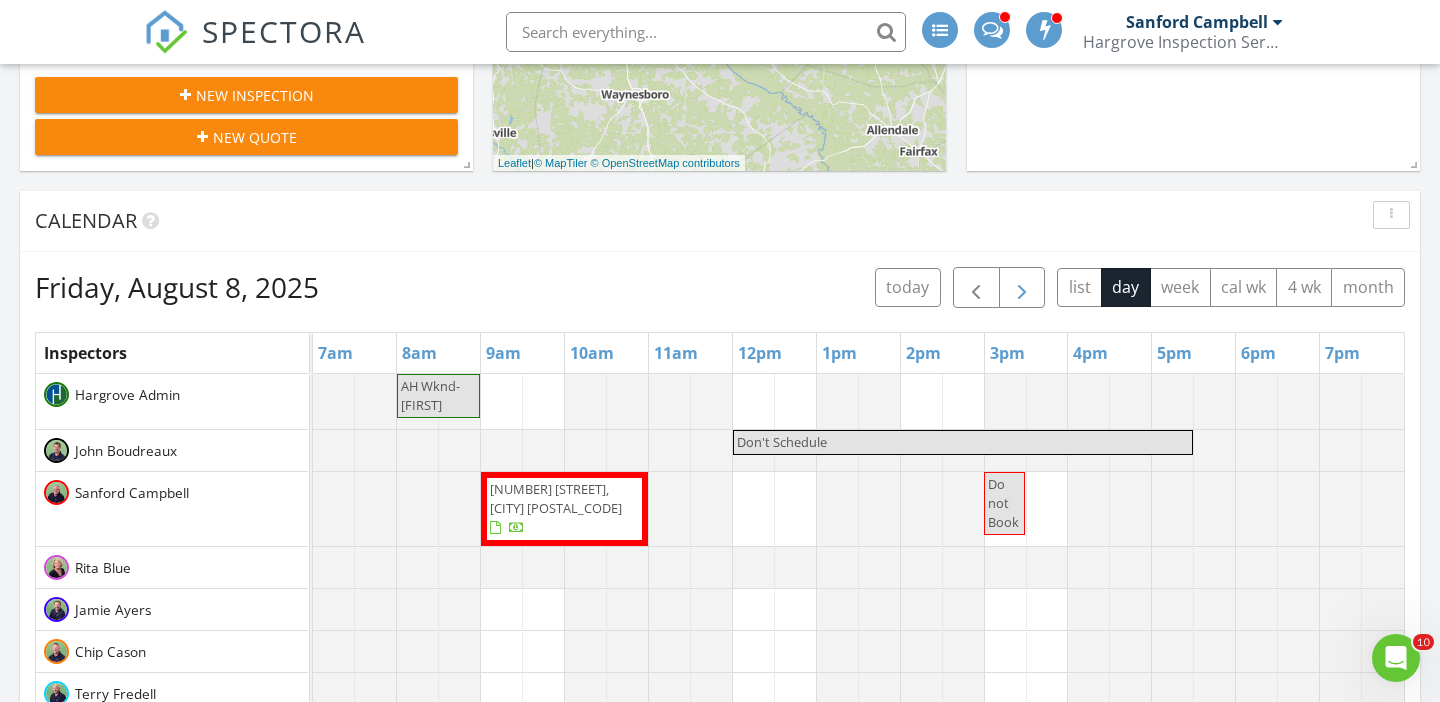 click at bounding box center [1022, 288] 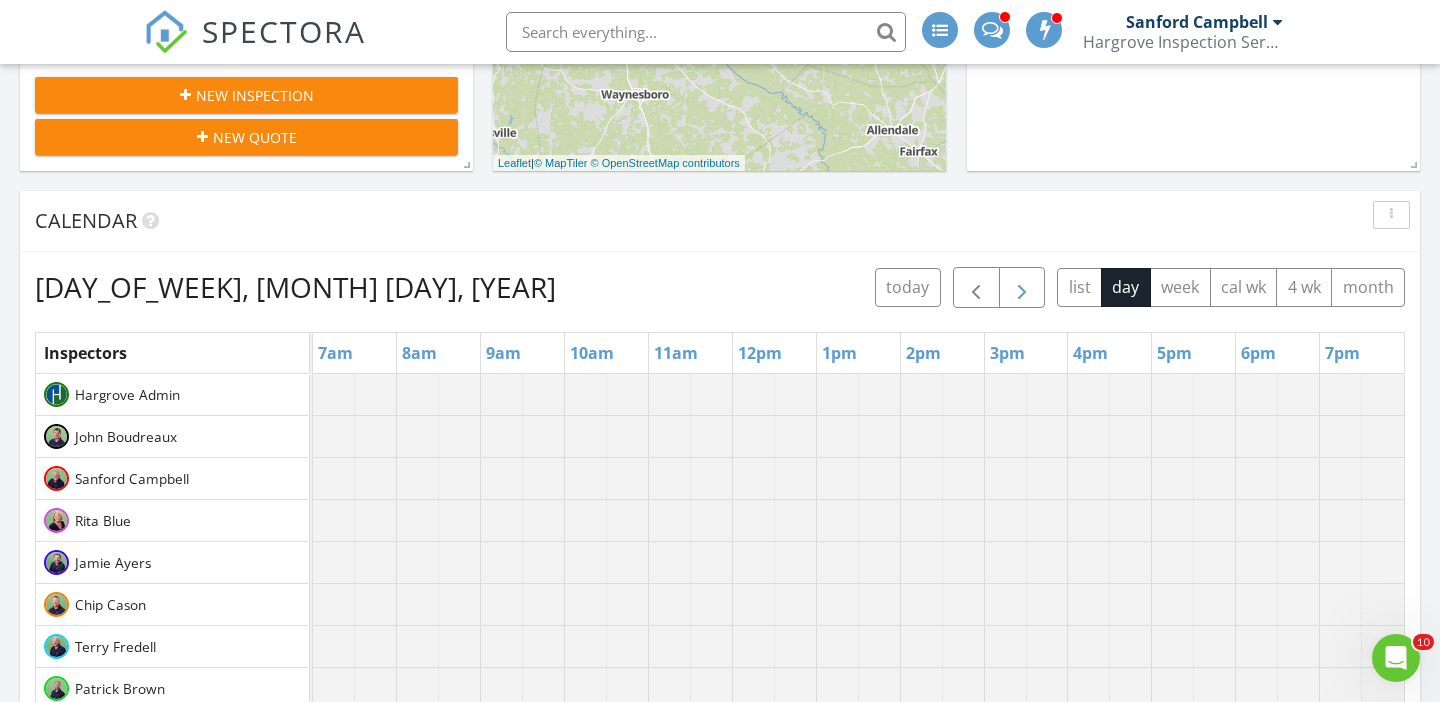 click at bounding box center (1022, 288) 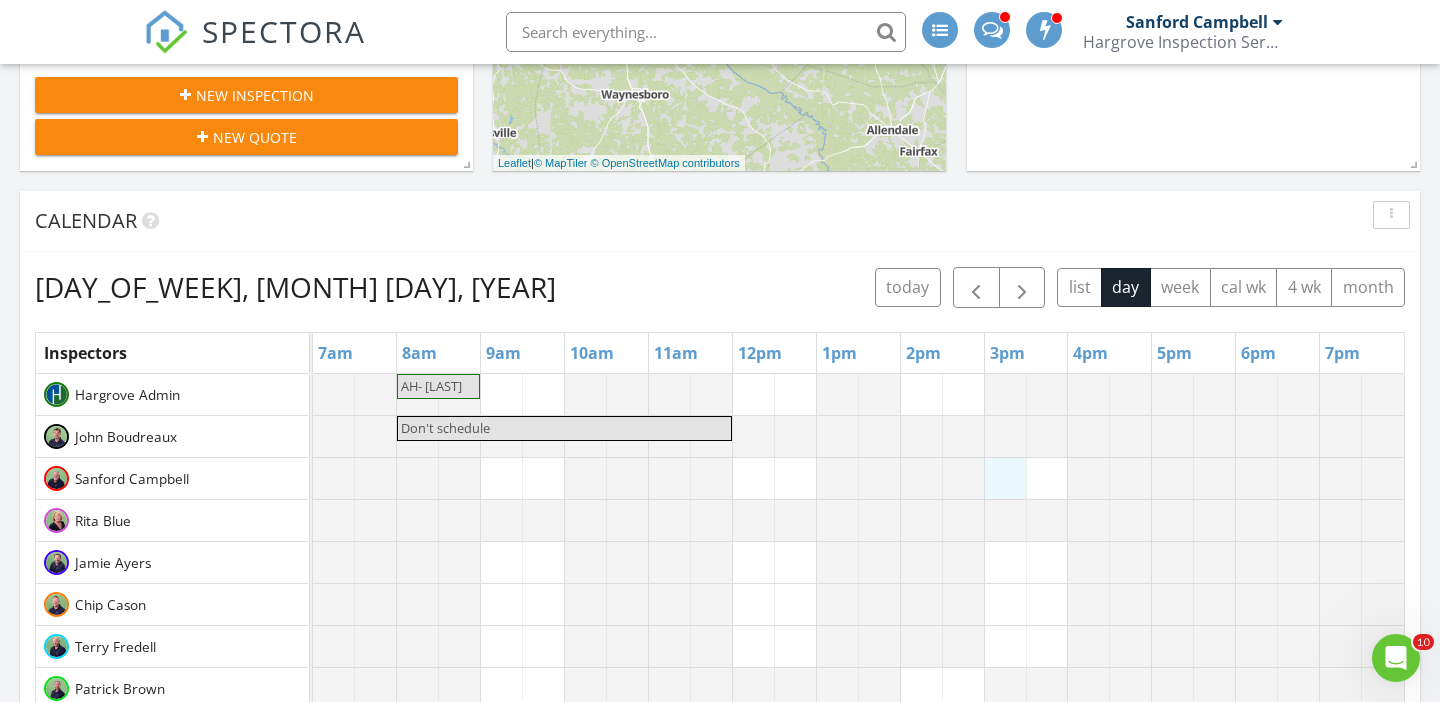 click on "AH- Regan
Don't schedule" at bounding box center (858, 760) 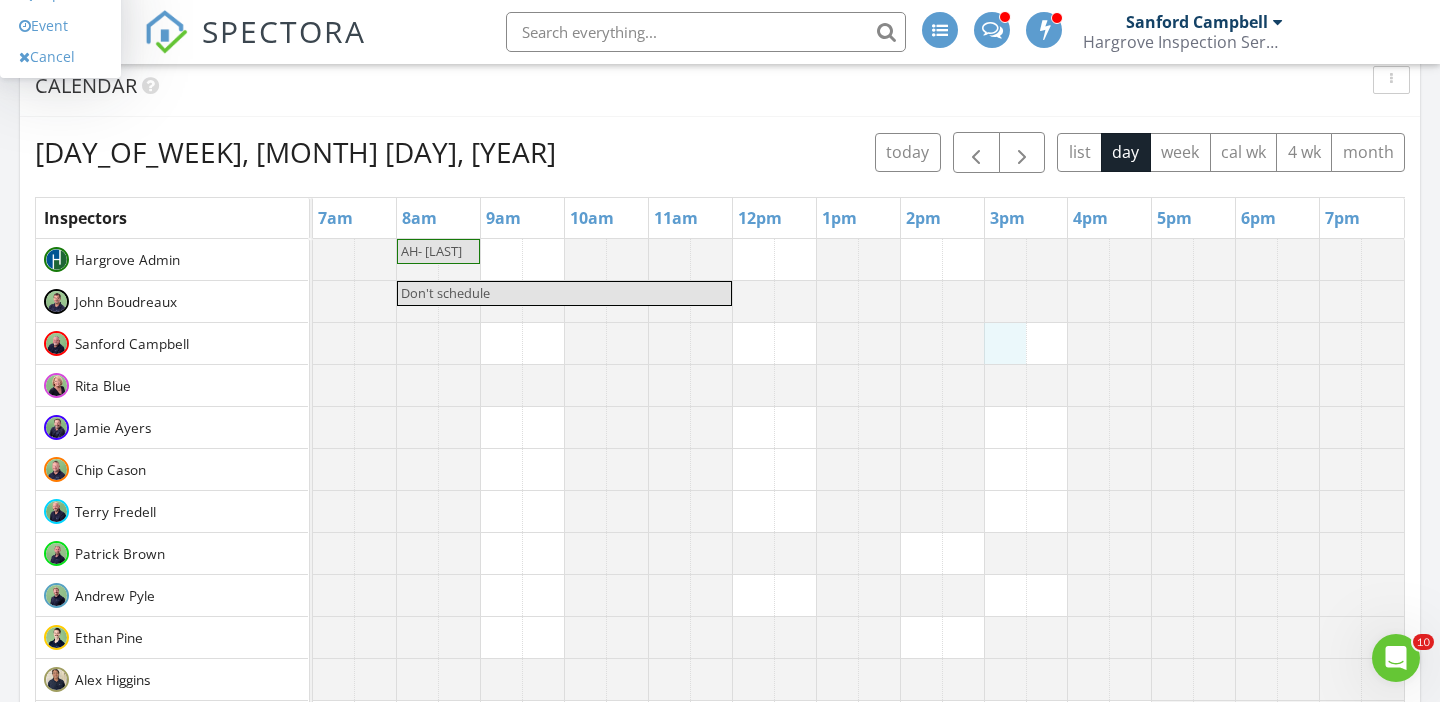scroll, scrollTop: 742, scrollLeft: 0, axis: vertical 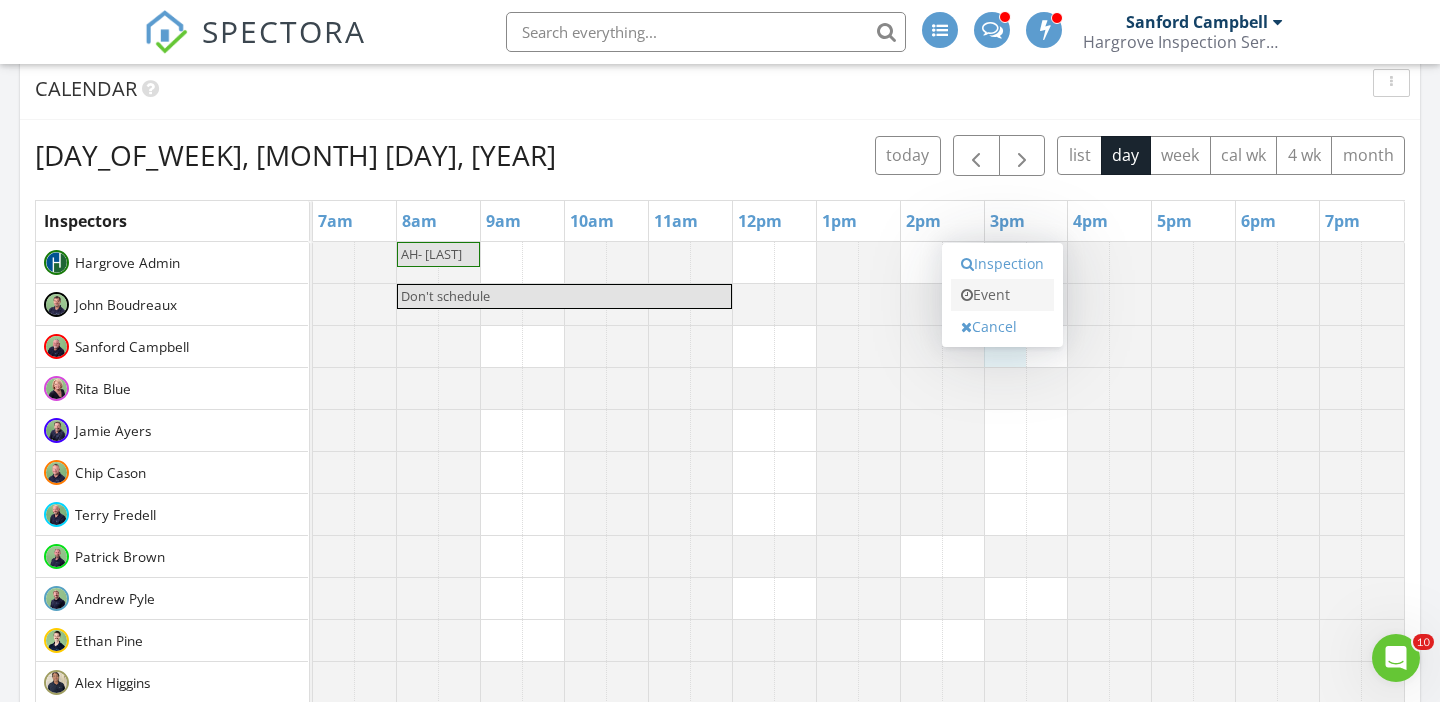 click on "Event" at bounding box center [1002, 295] 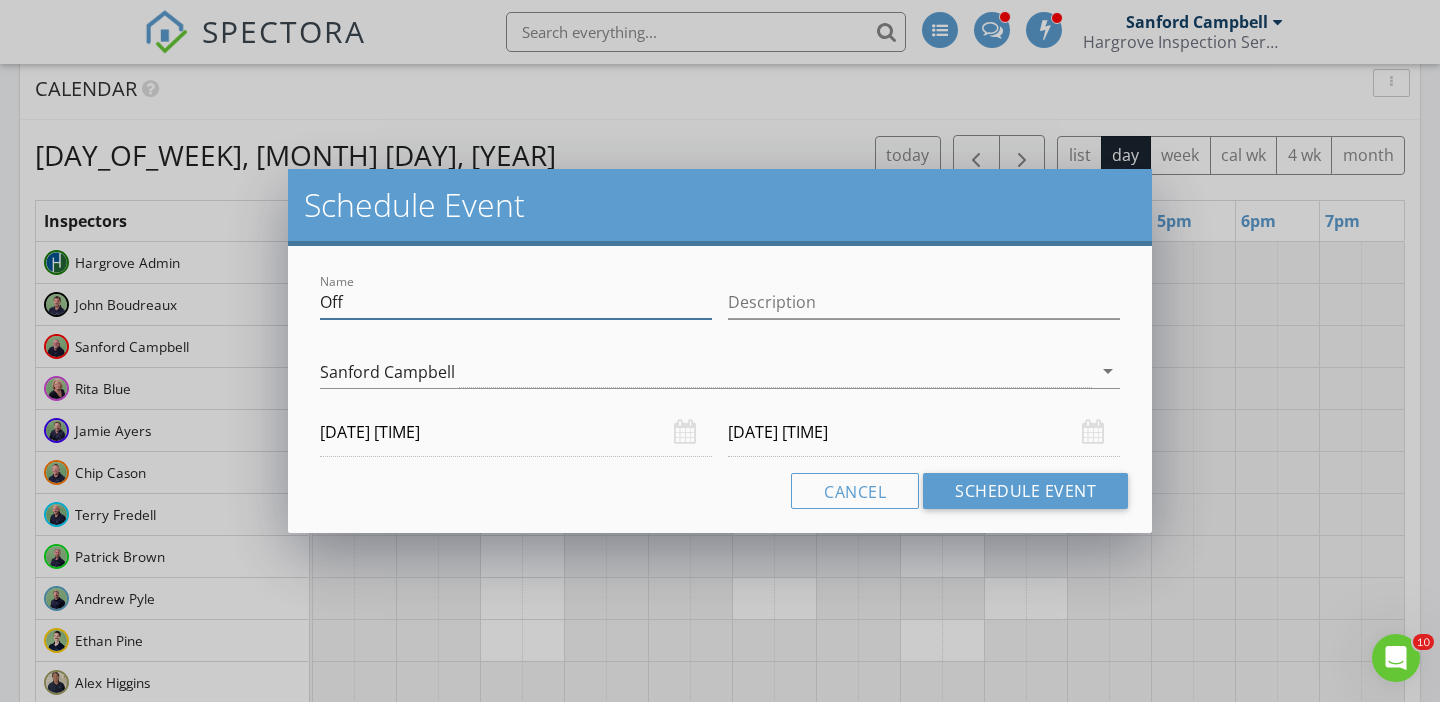click on "Off" at bounding box center [516, 302] 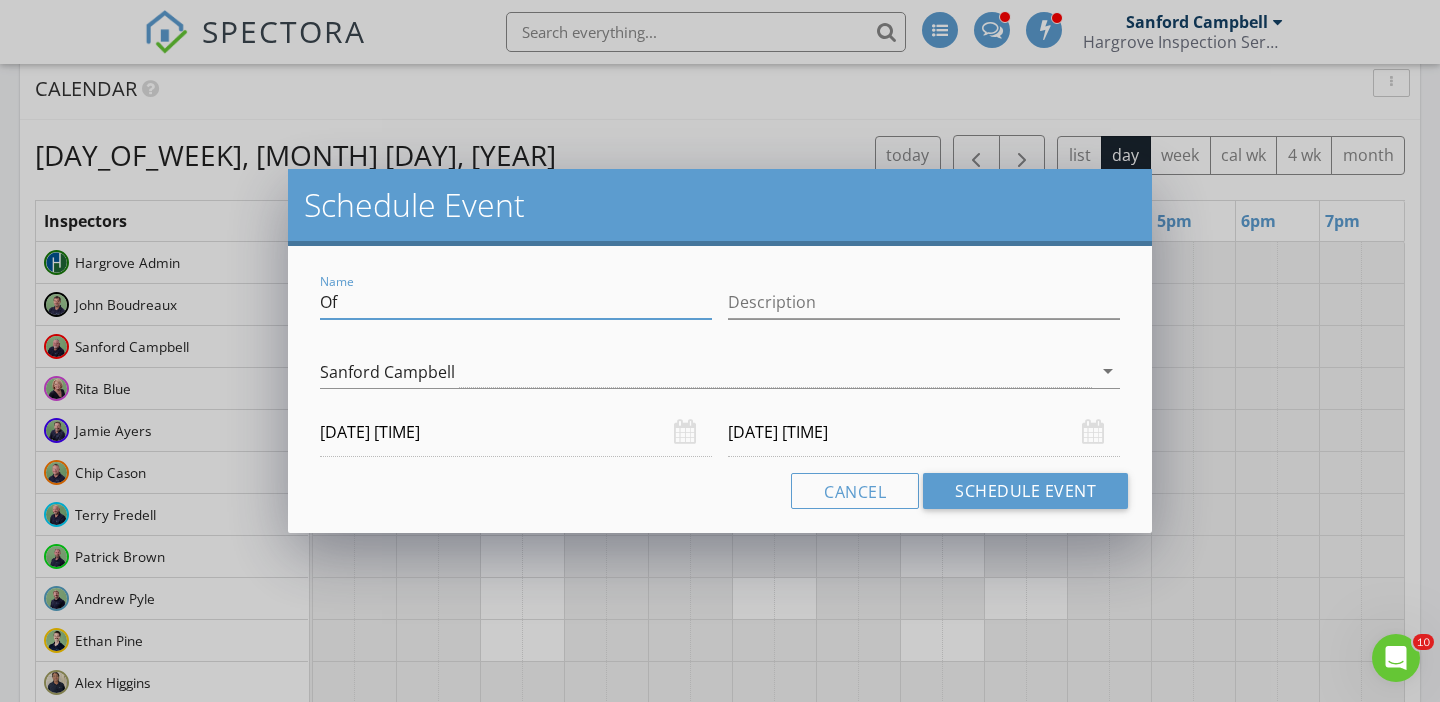 type on "O" 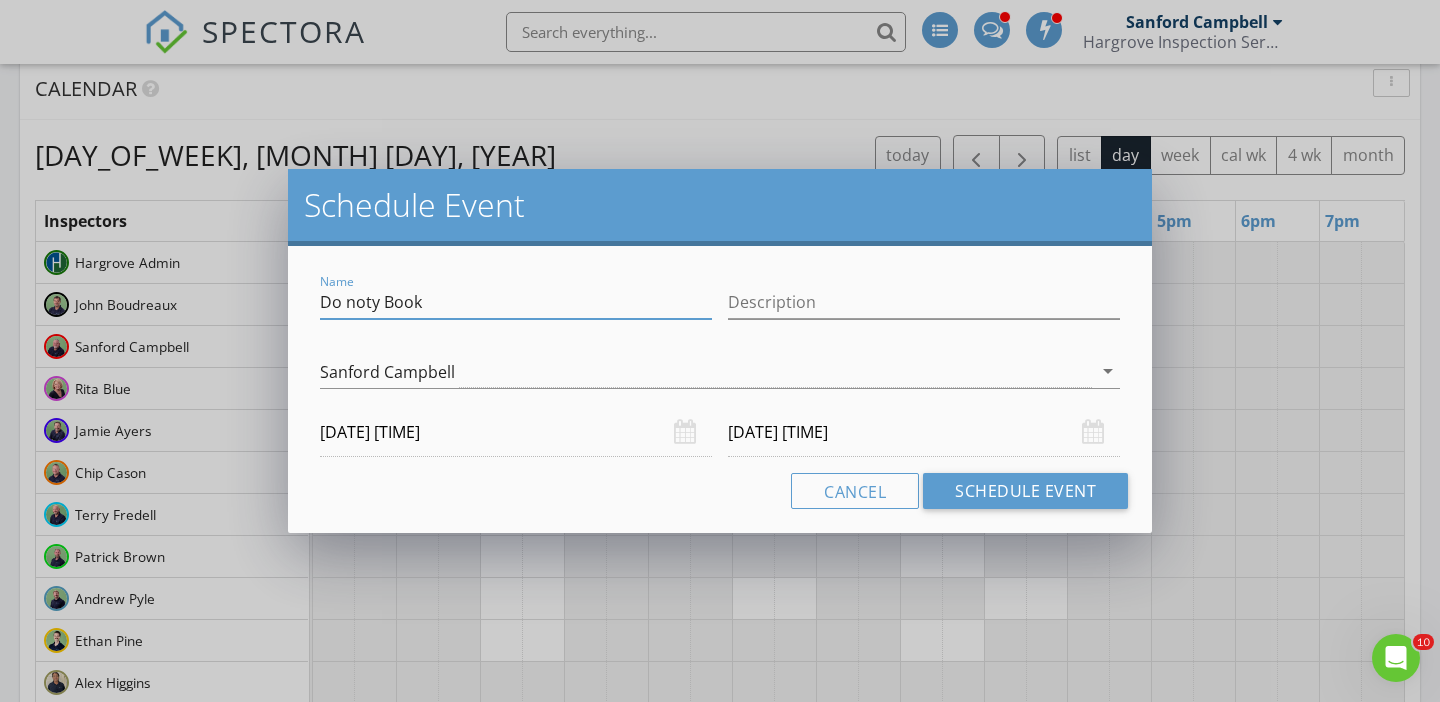 click on "Do noty Book" at bounding box center [516, 302] 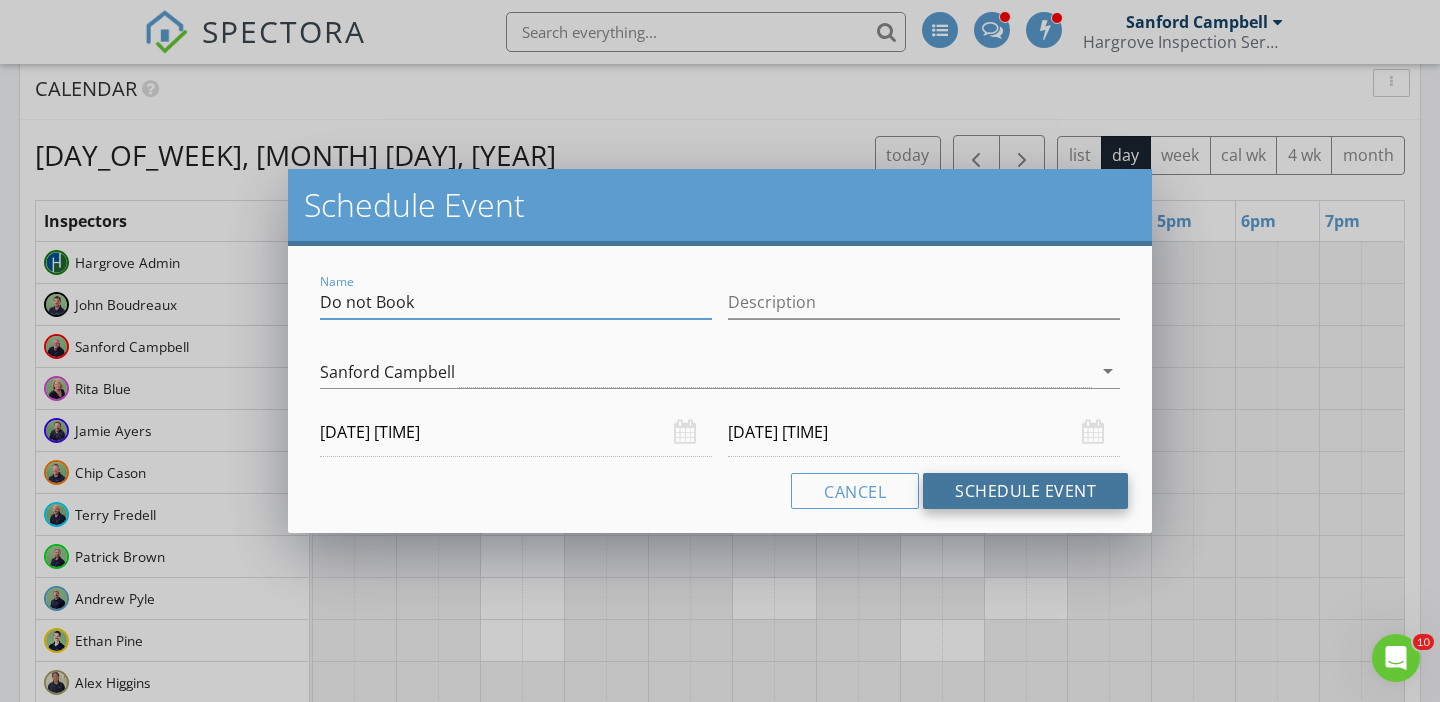 type on "Do not Book" 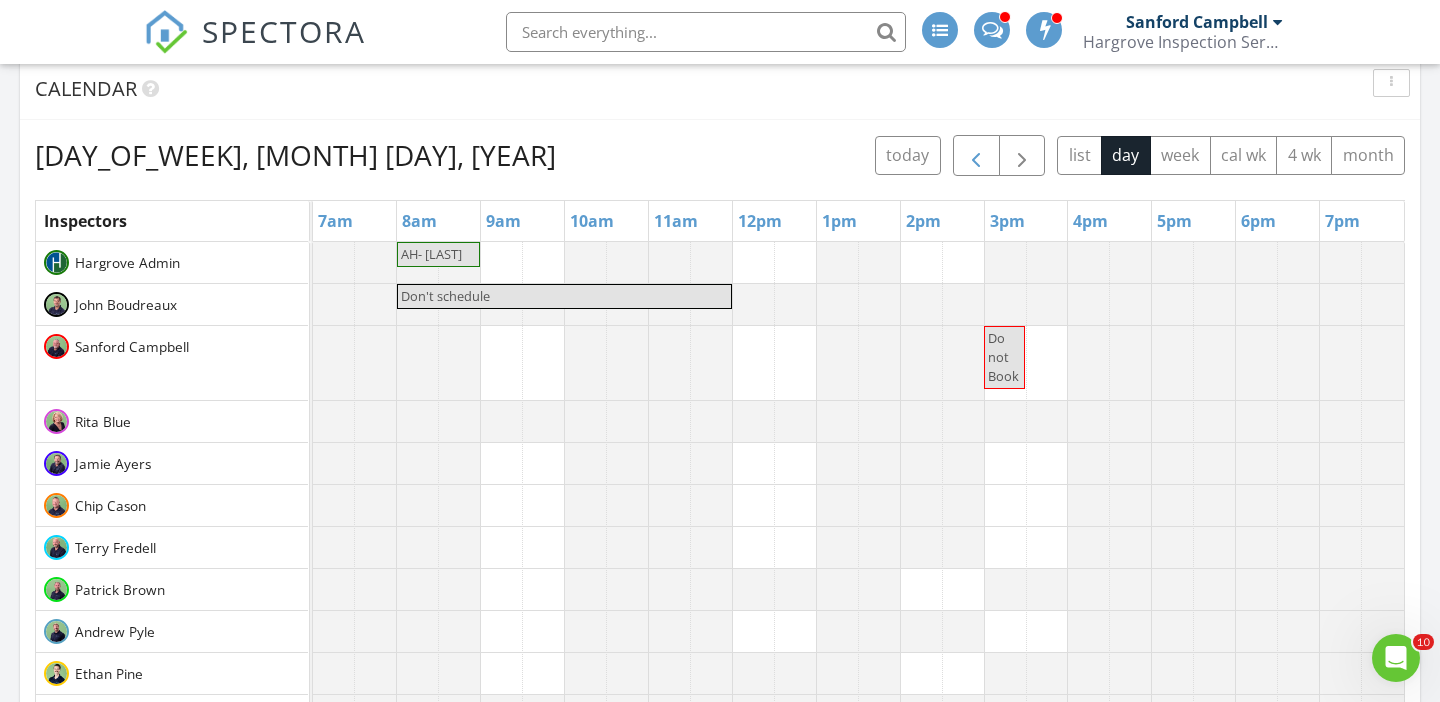 click at bounding box center (976, 156) 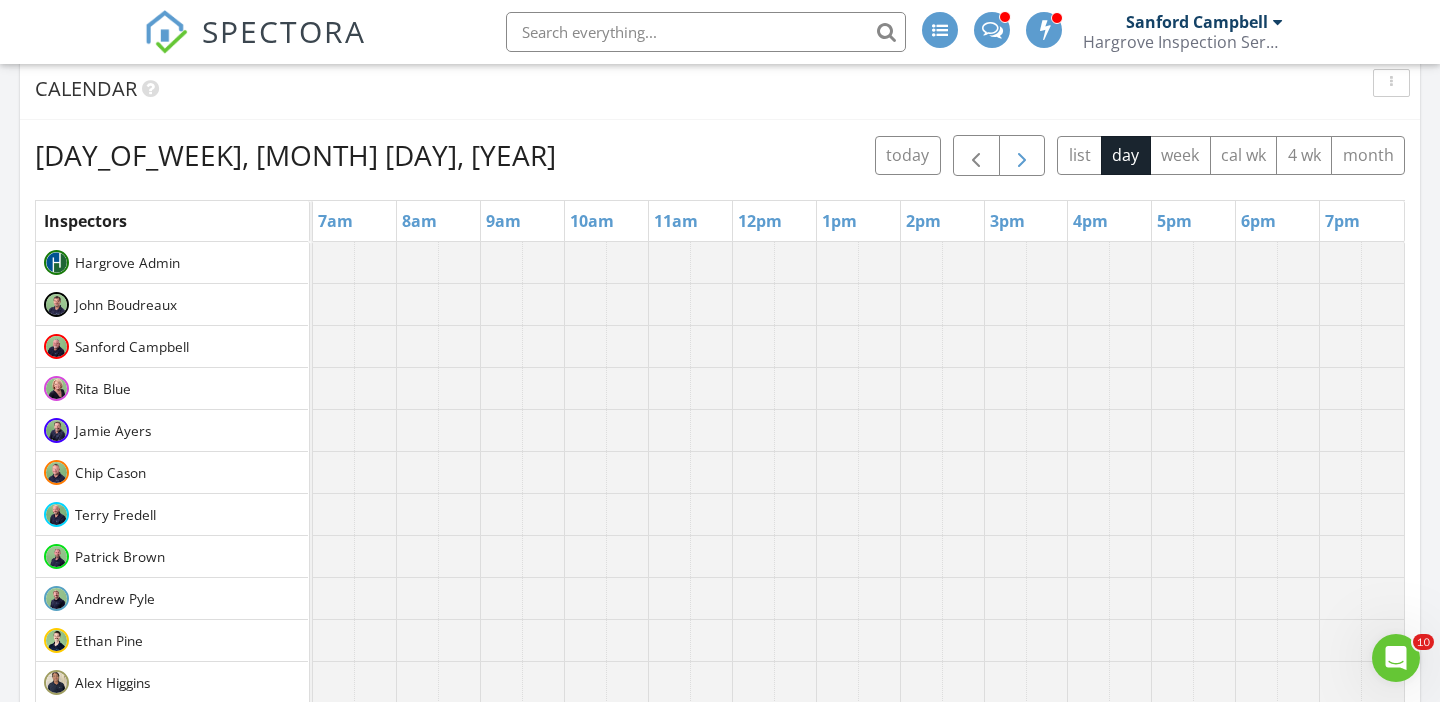 click at bounding box center (1022, 156) 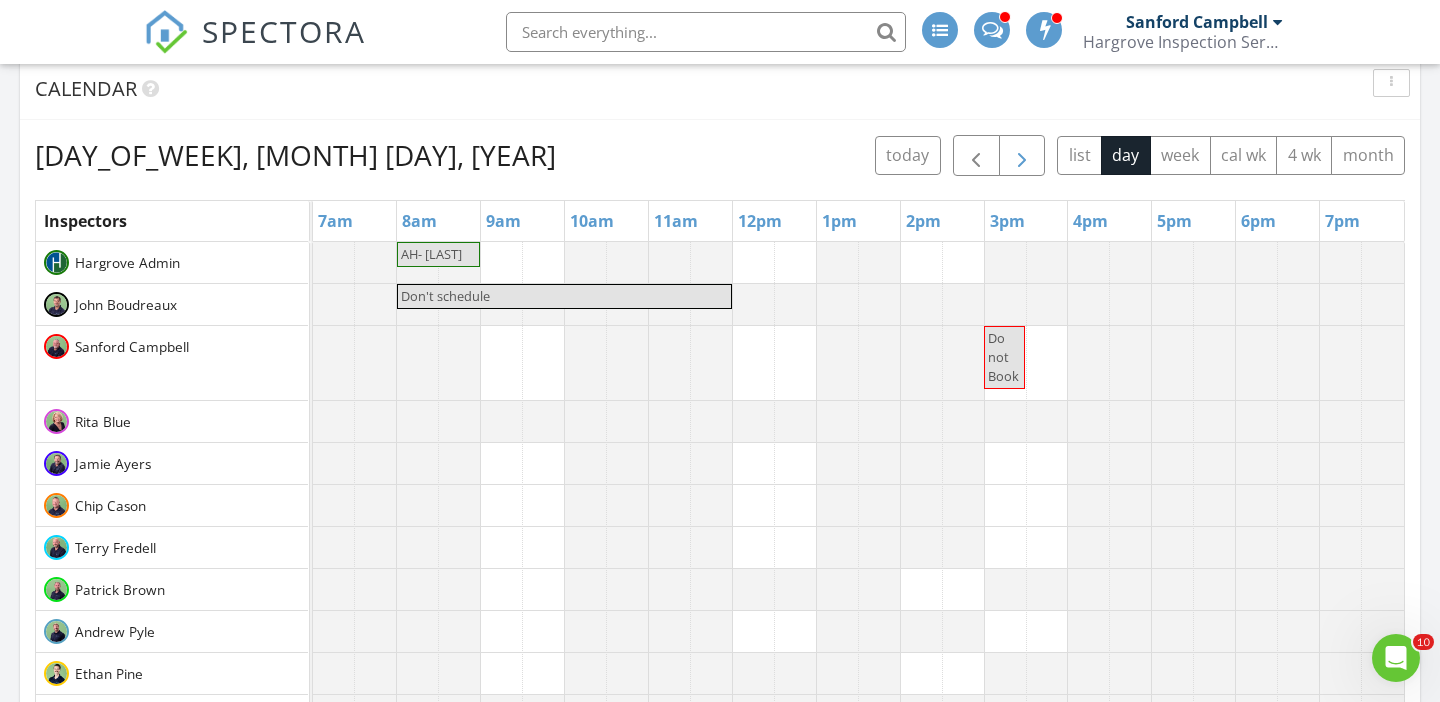 click at bounding box center (1022, 156) 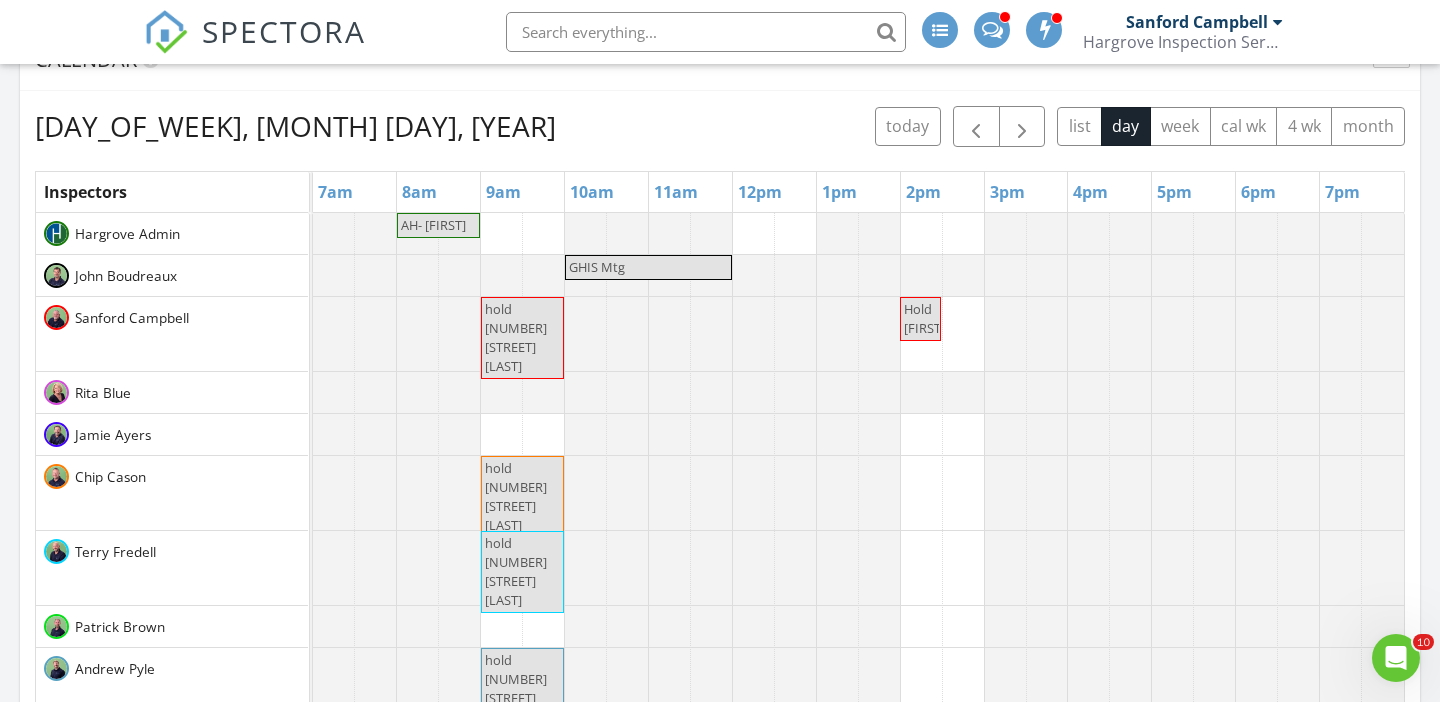 scroll, scrollTop: 710, scrollLeft: 0, axis: vertical 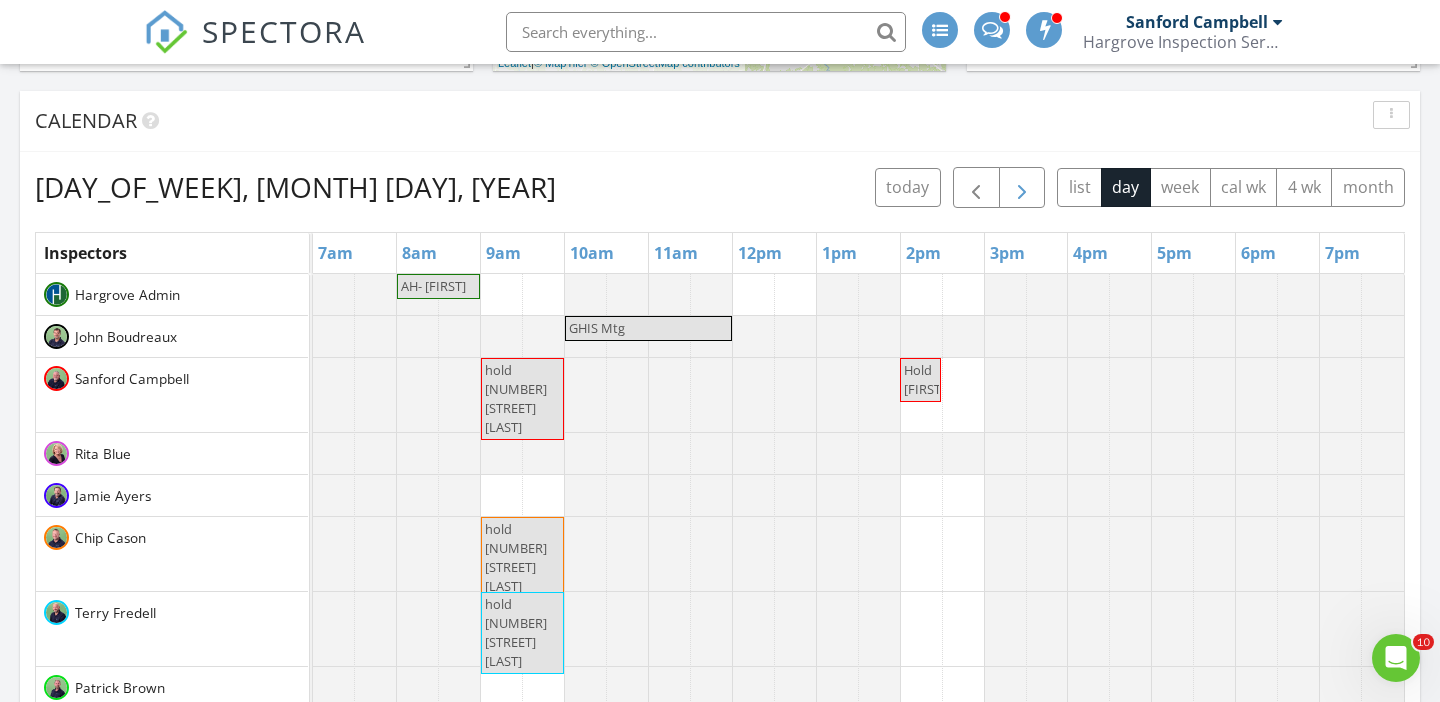 click at bounding box center (1022, 188) 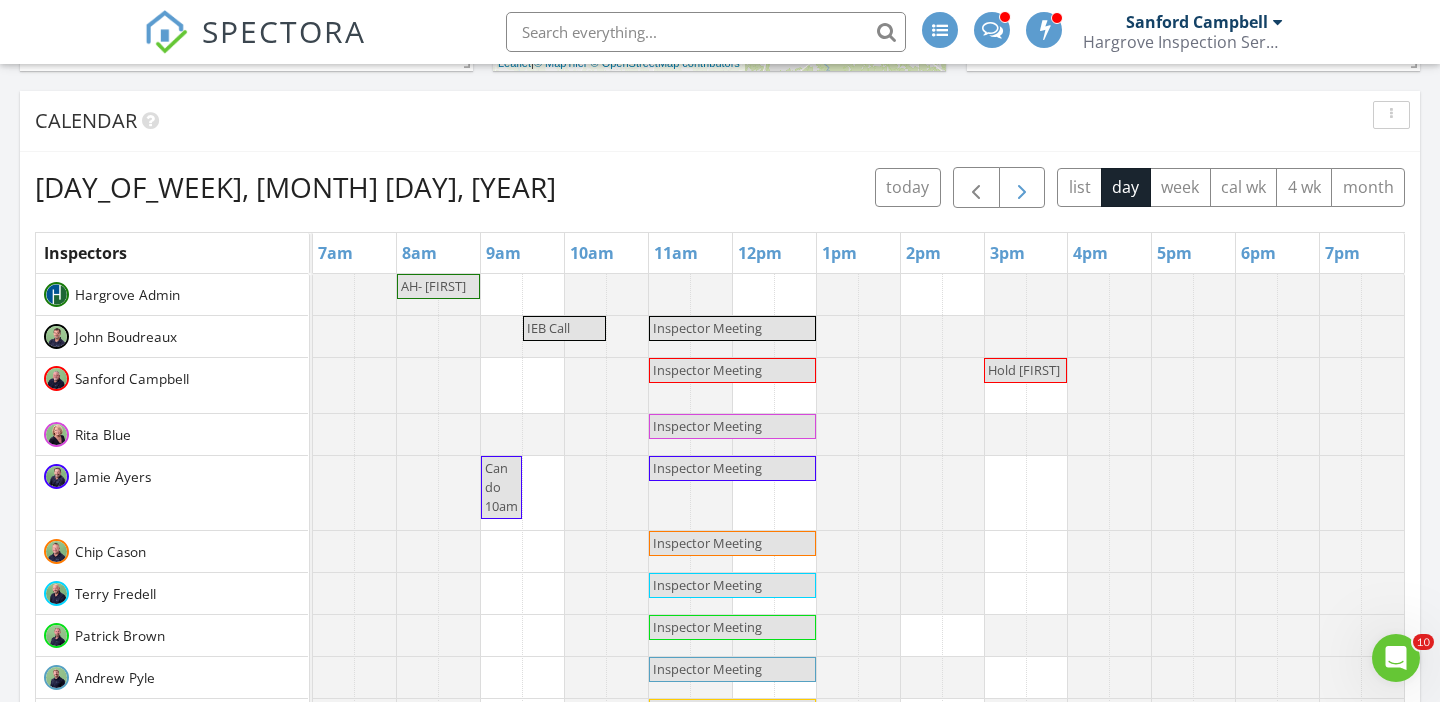 click at bounding box center (1022, 188) 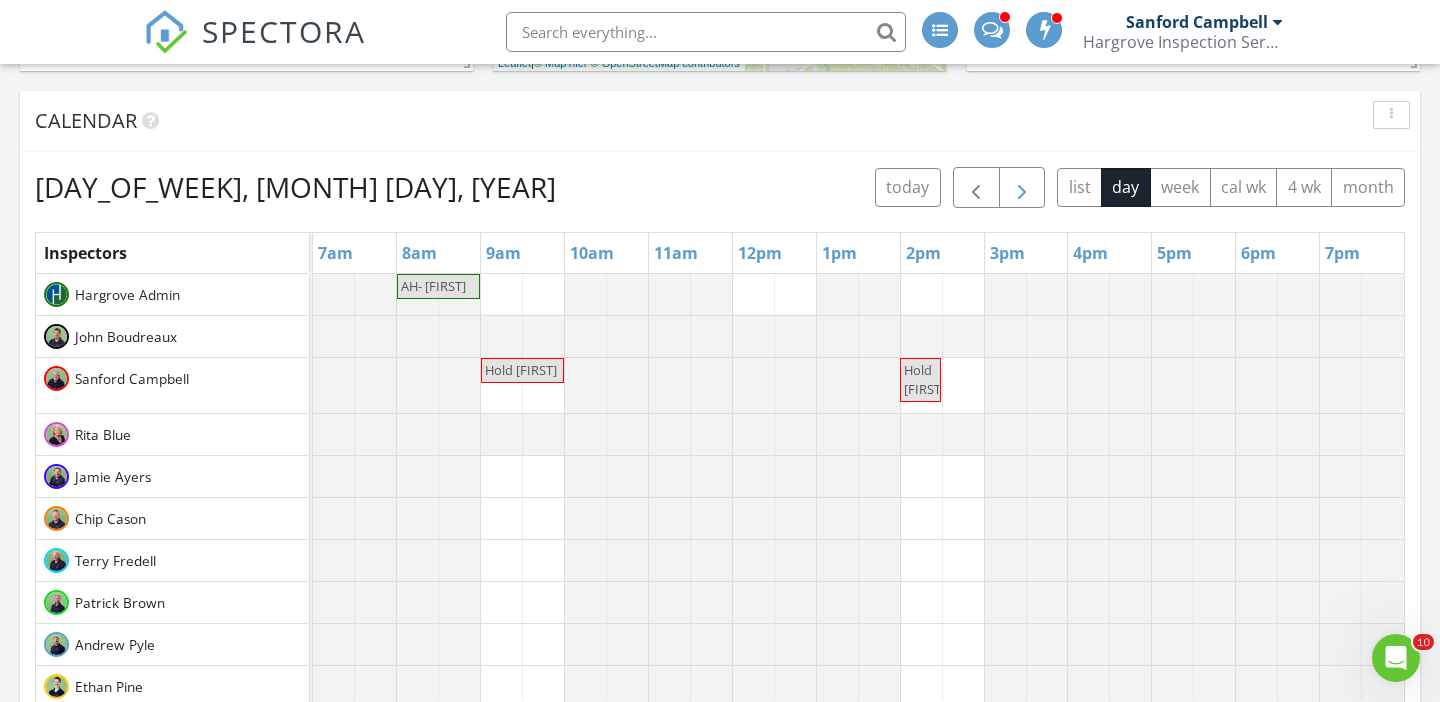 click at bounding box center [1022, 188] 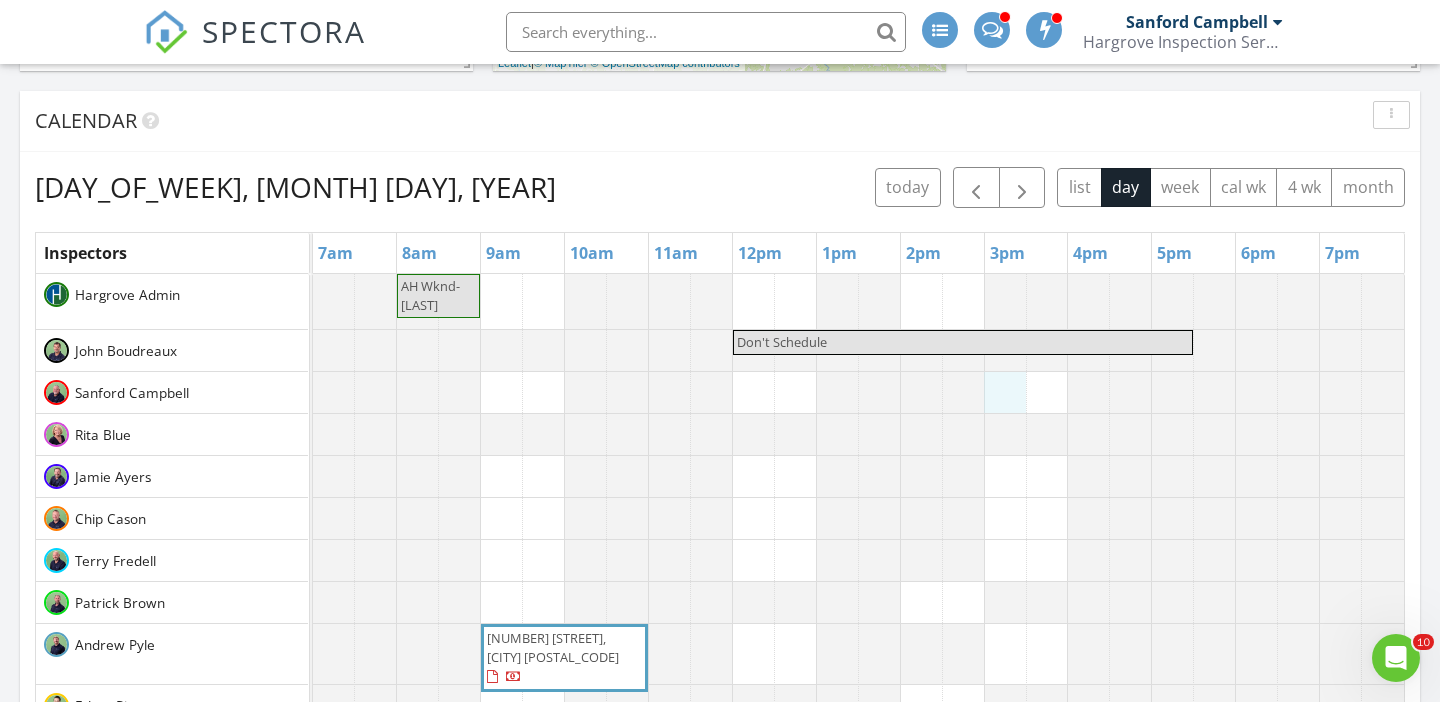 click on "AH Wknd- Regan
Don't Schedule
1328 Admiral Ave , Grovetown 30813" at bounding box center [858, 660] 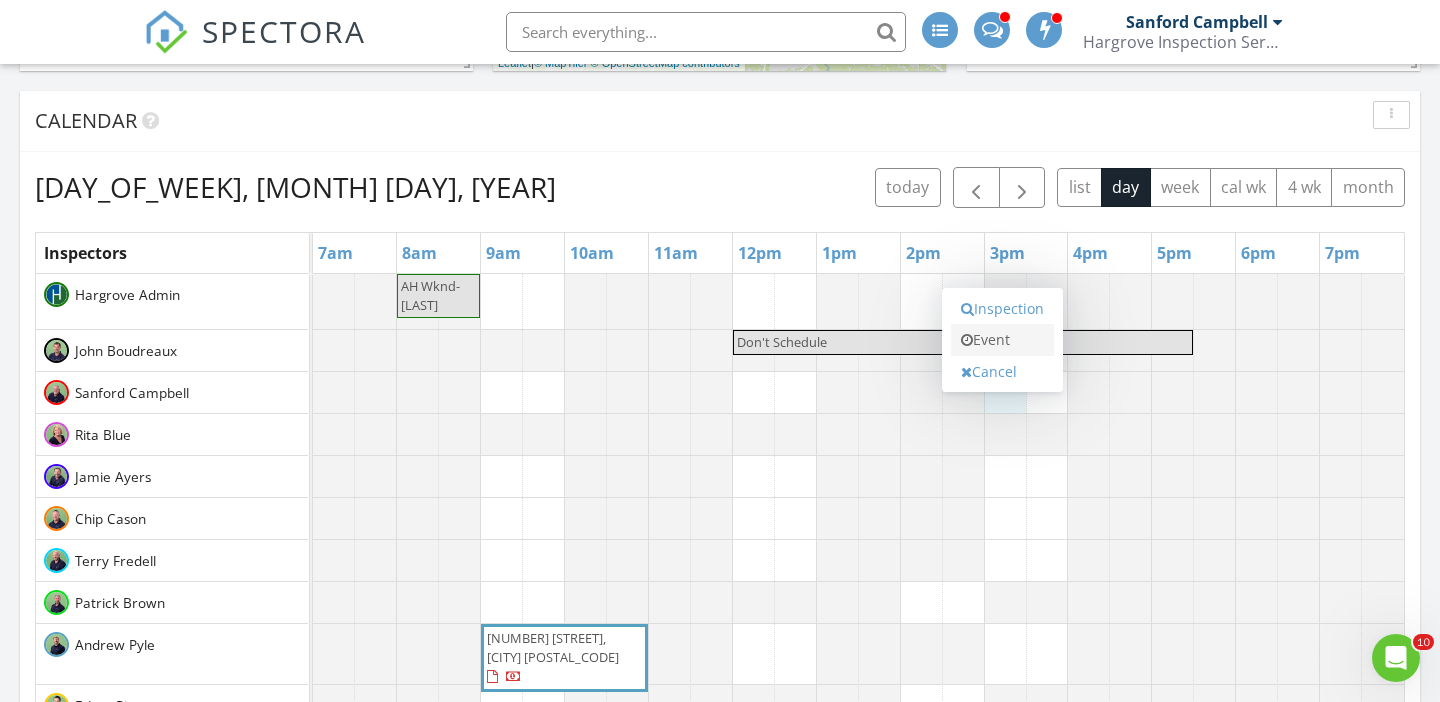 click on "Event" at bounding box center [1002, 340] 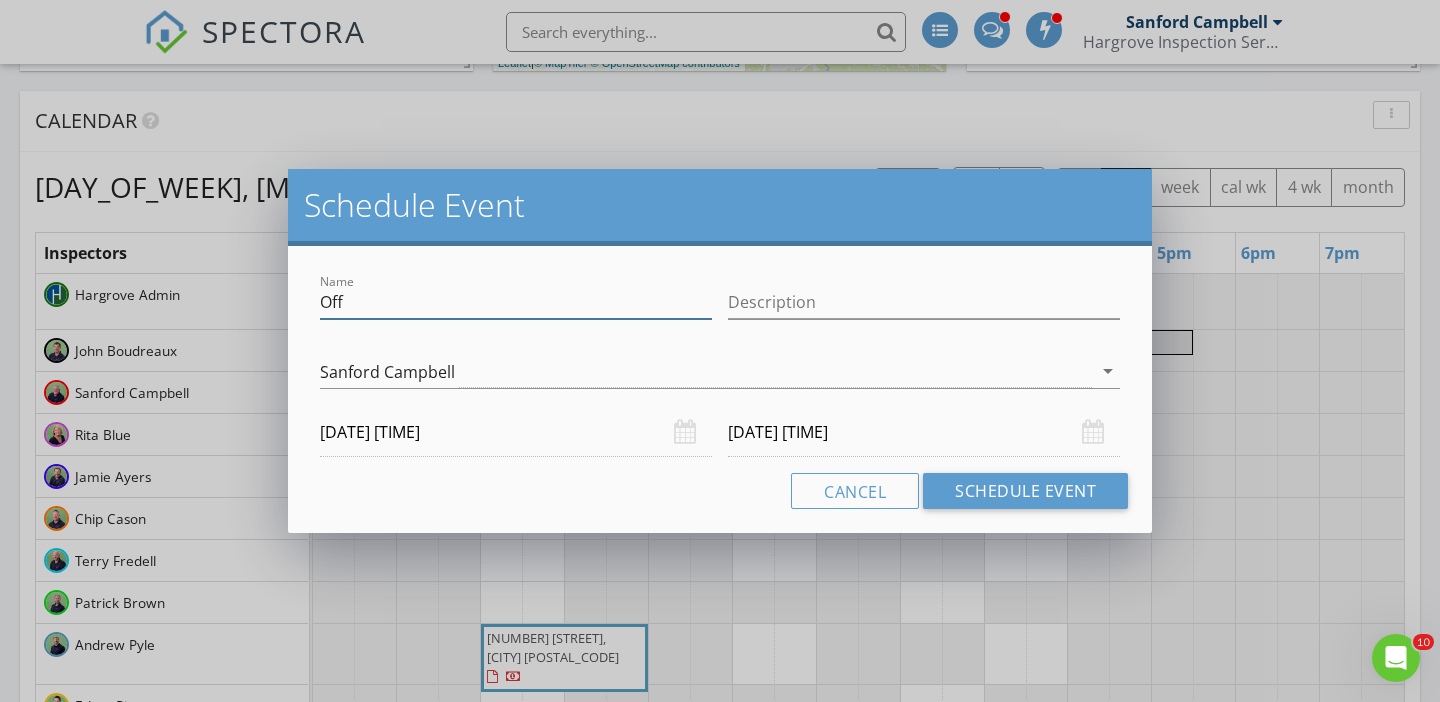 click on "Off" at bounding box center (516, 302) 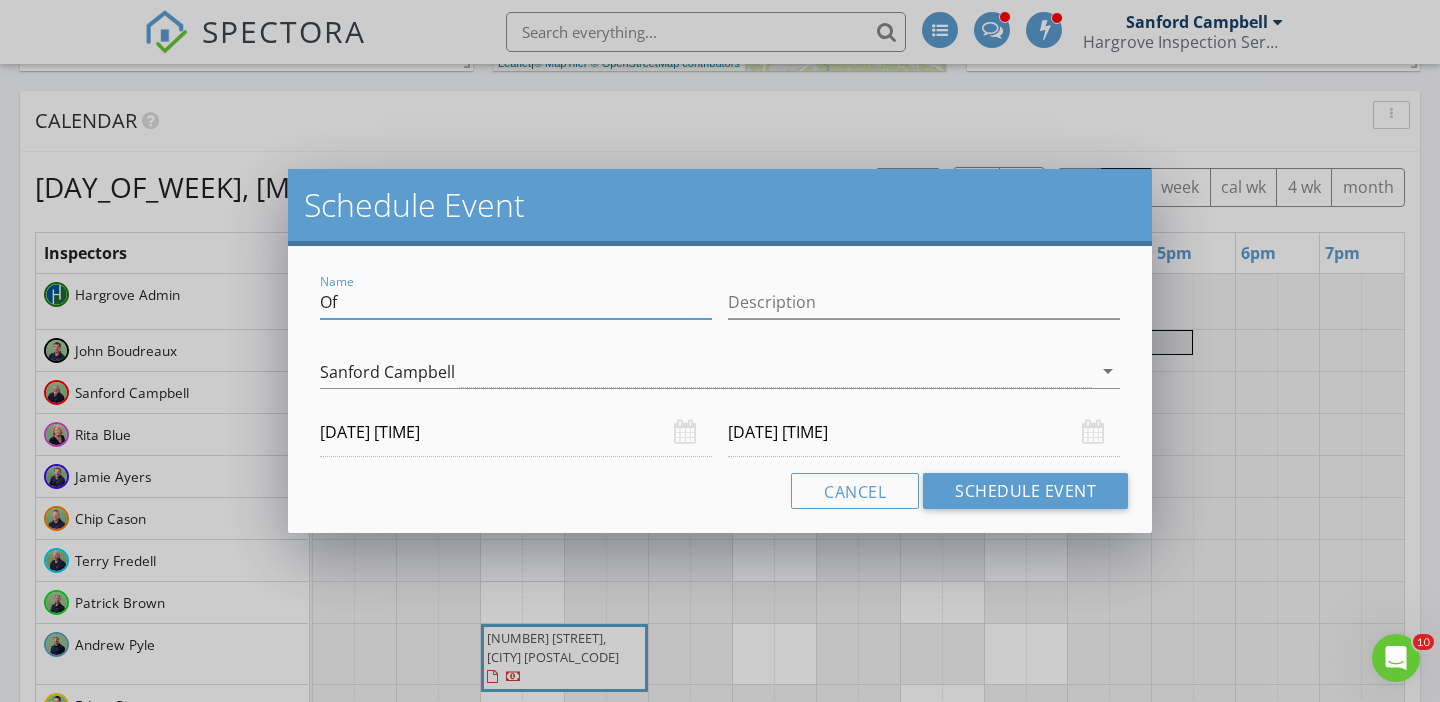type on "O" 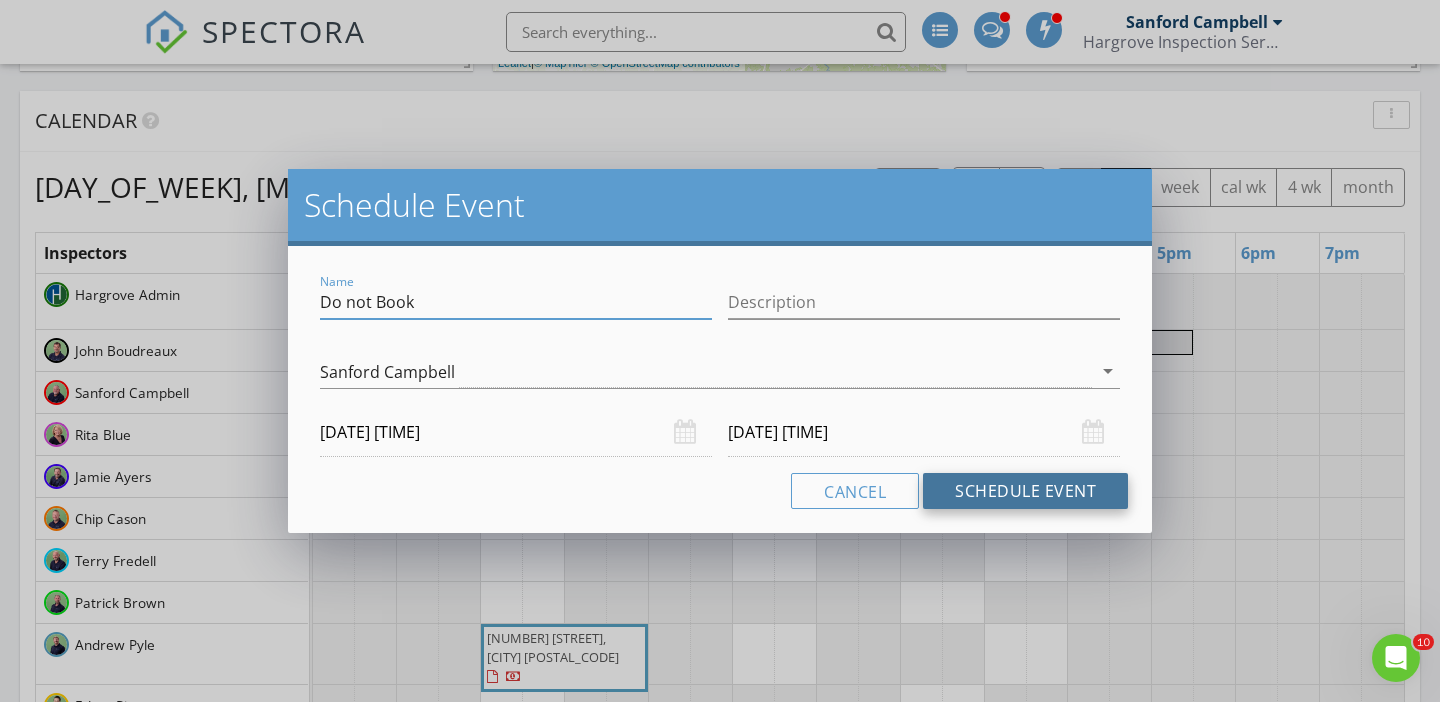 type on "Do not Book" 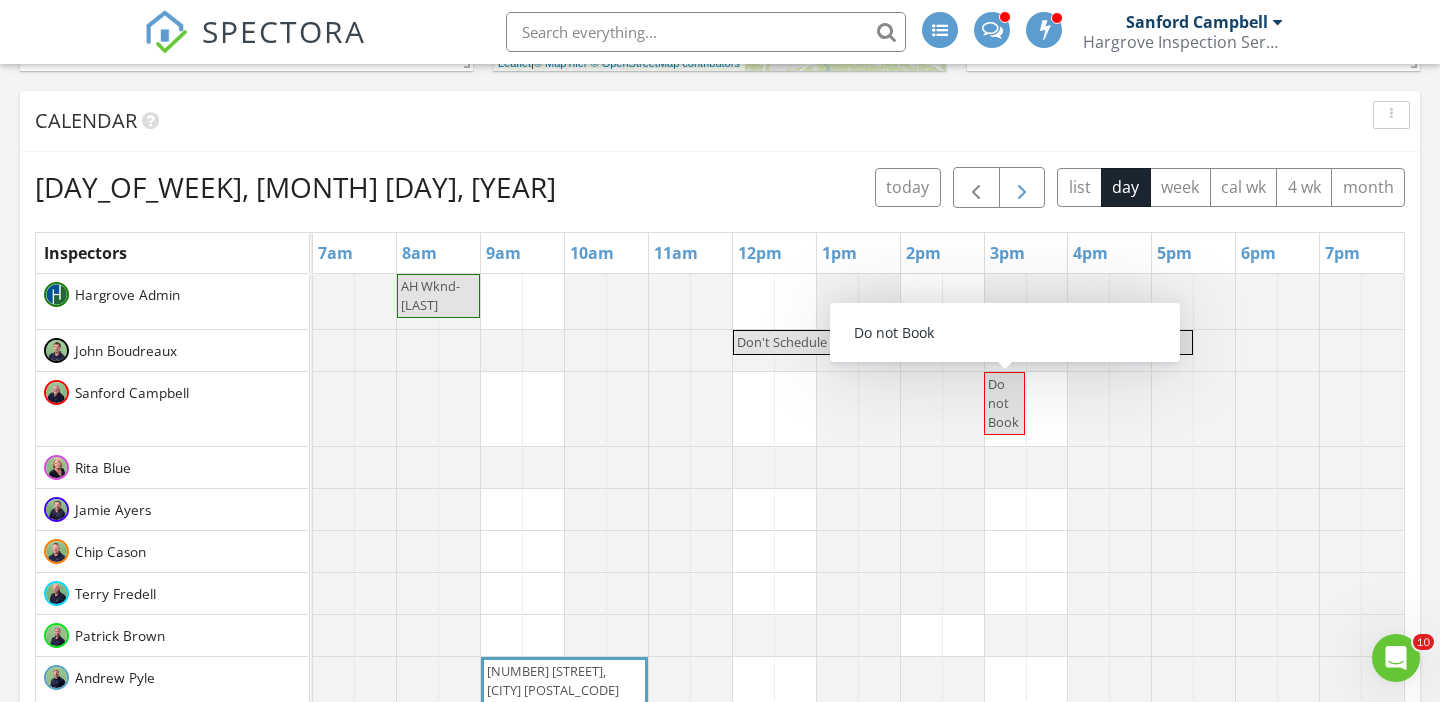 click at bounding box center (1022, 188) 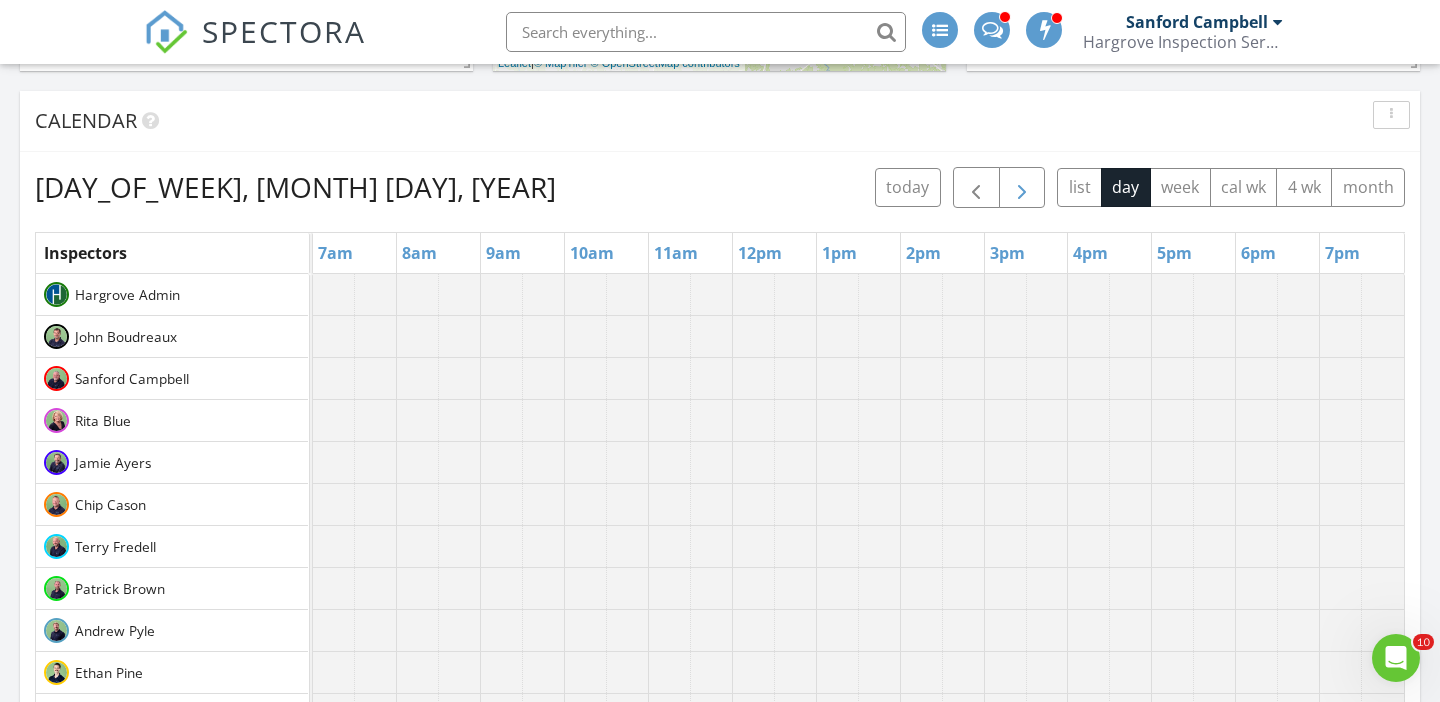 click at bounding box center [1022, 188] 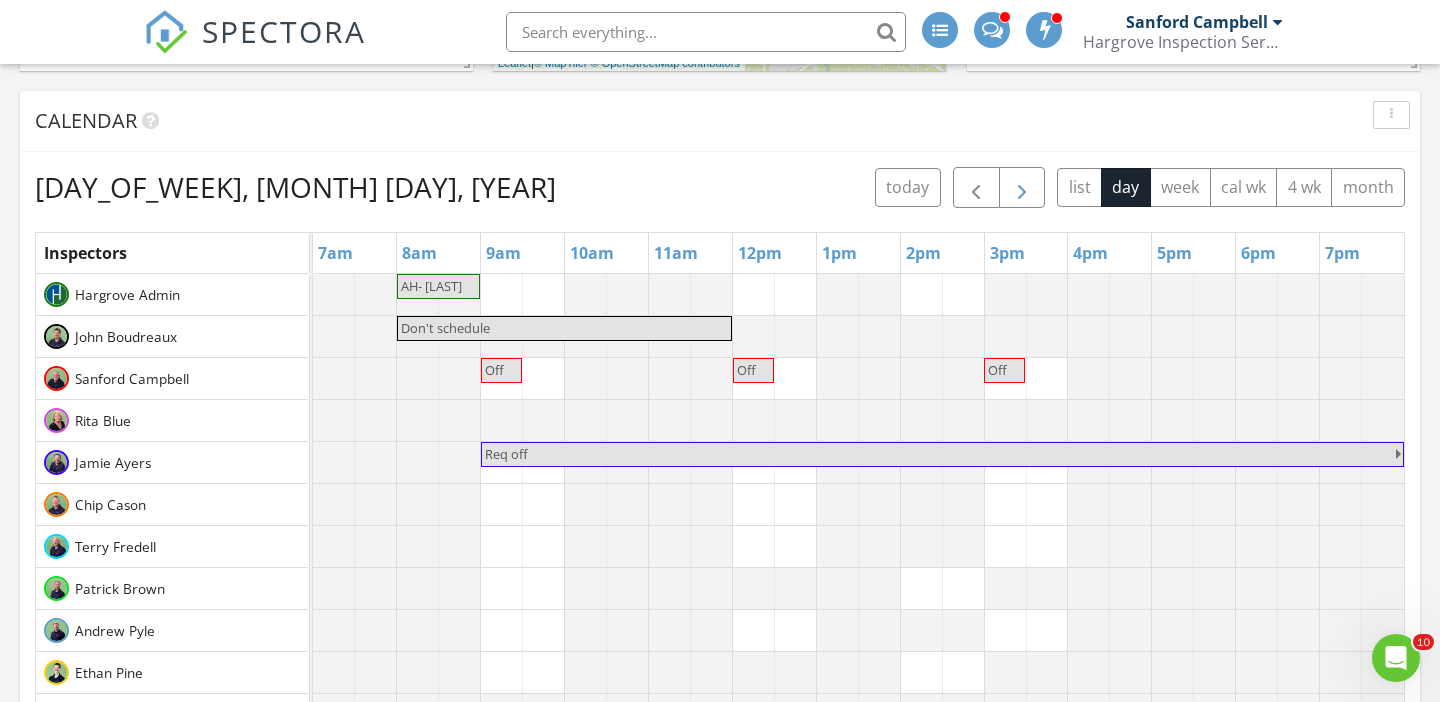 click at bounding box center (1022, 188) 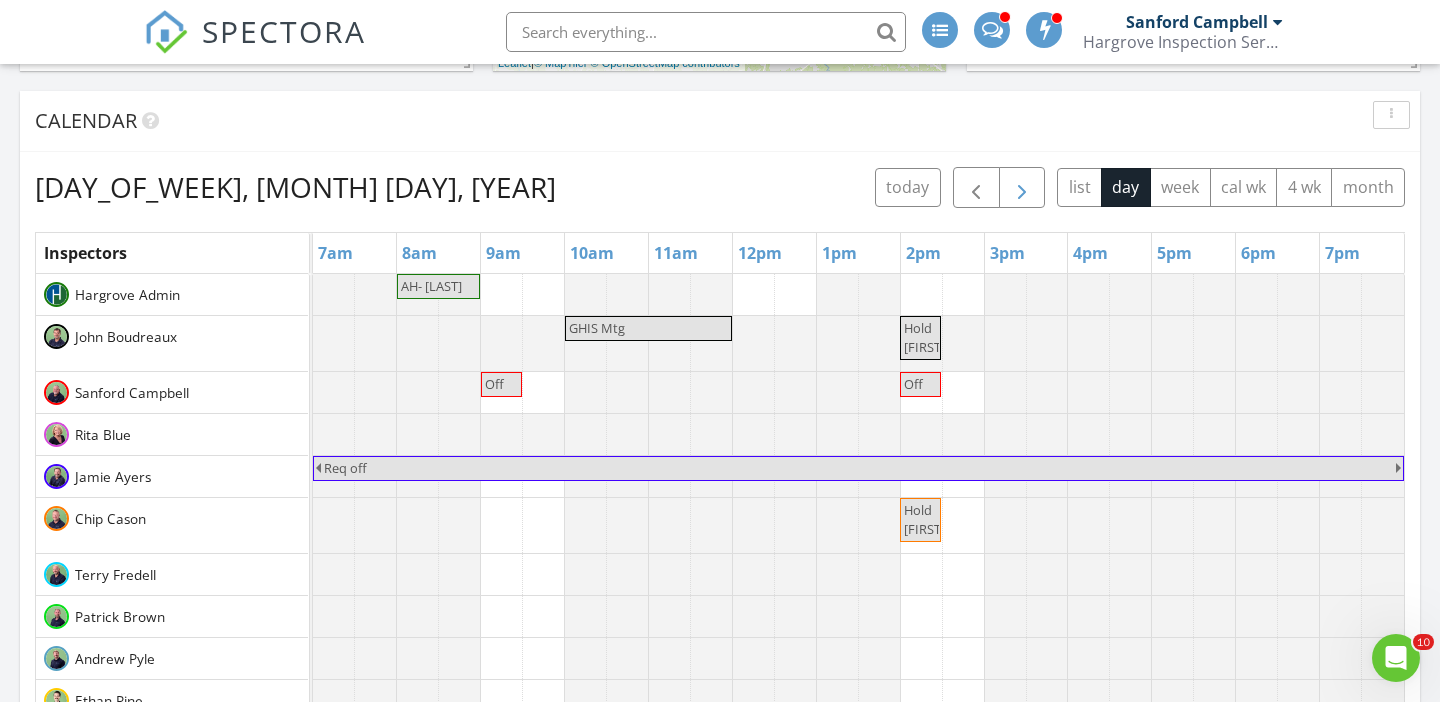 click at bounding box center (1022, 188) 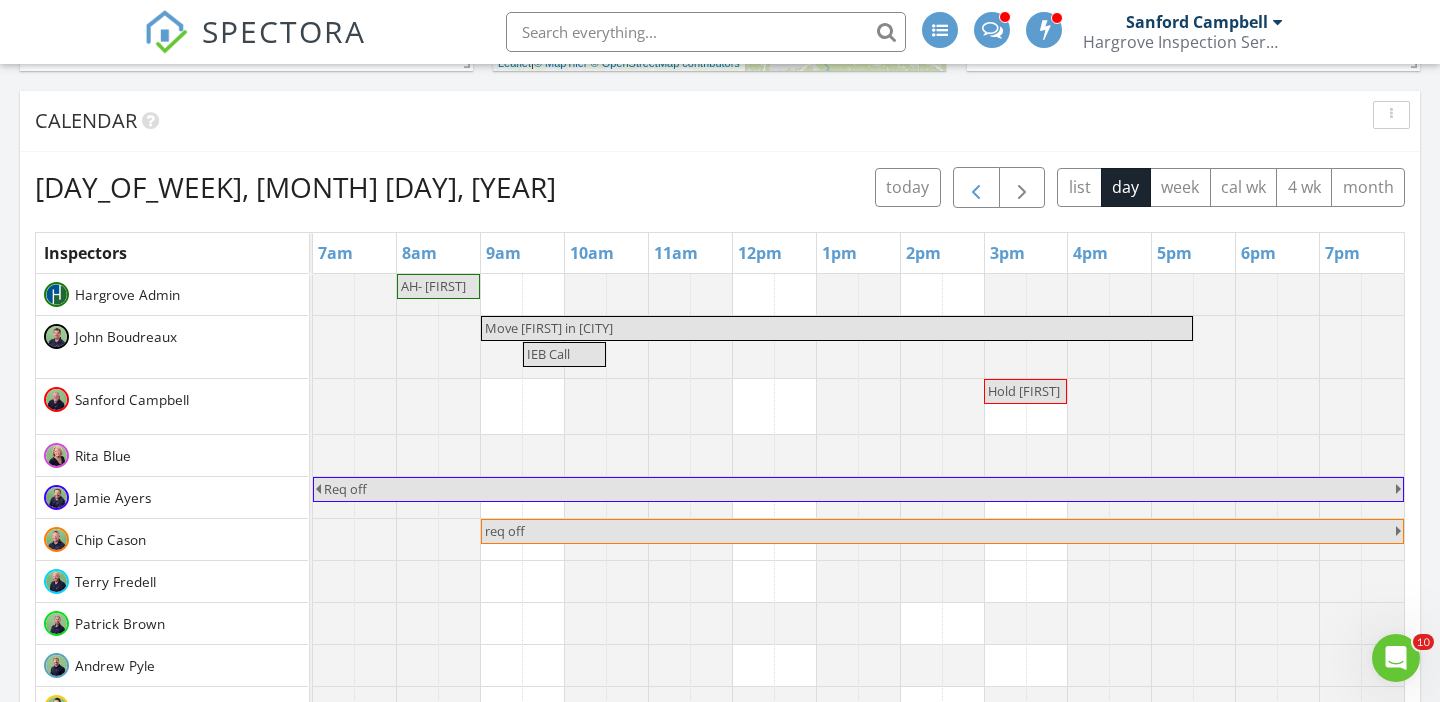 click at bounding box center (976, 188) 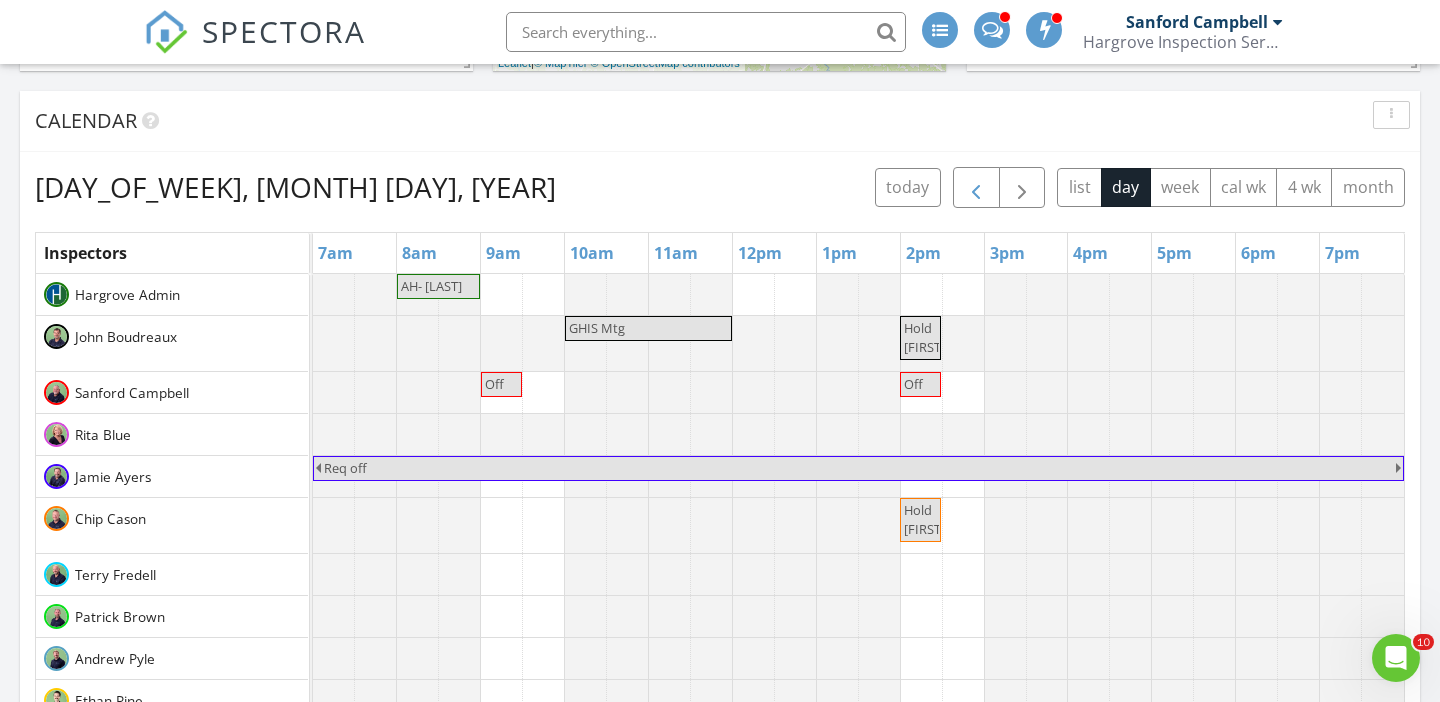 click at bounding box center [976, 188] 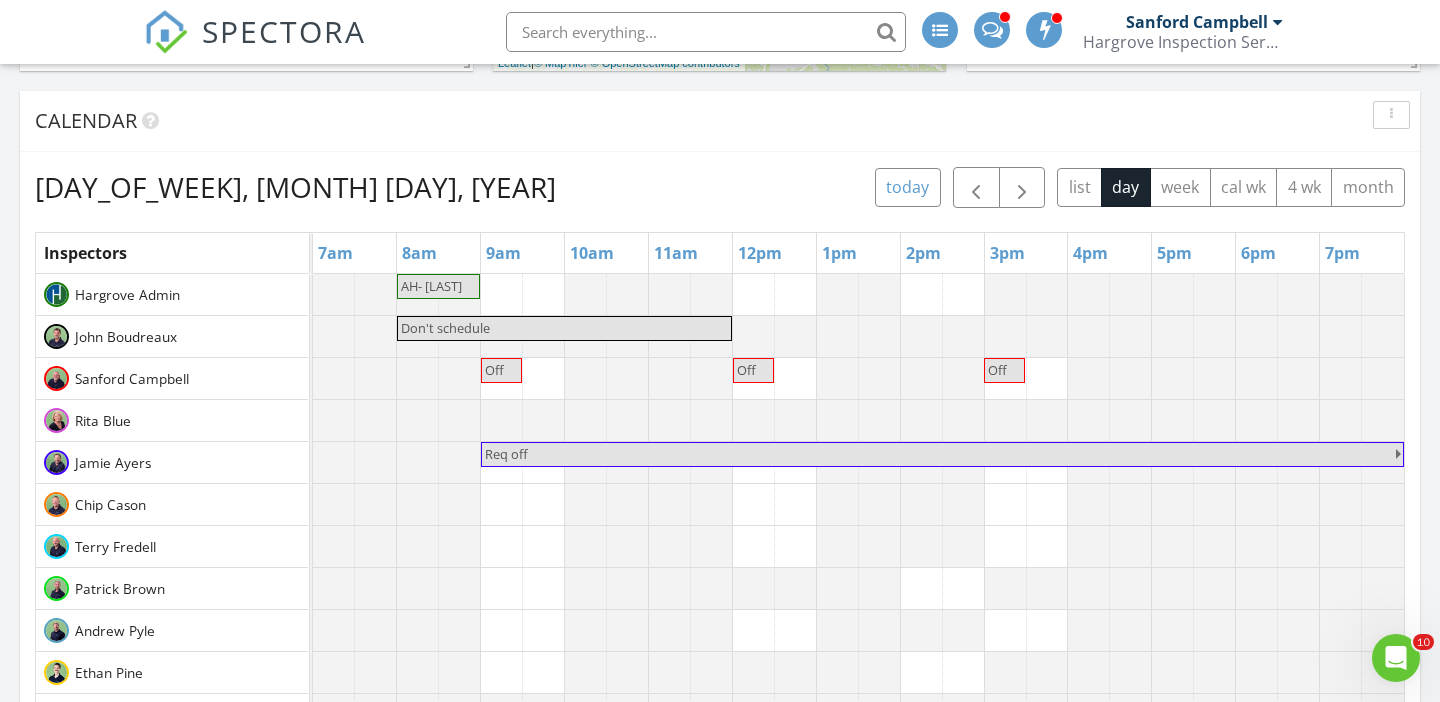 click on "today" at bounding box center (908, 187) 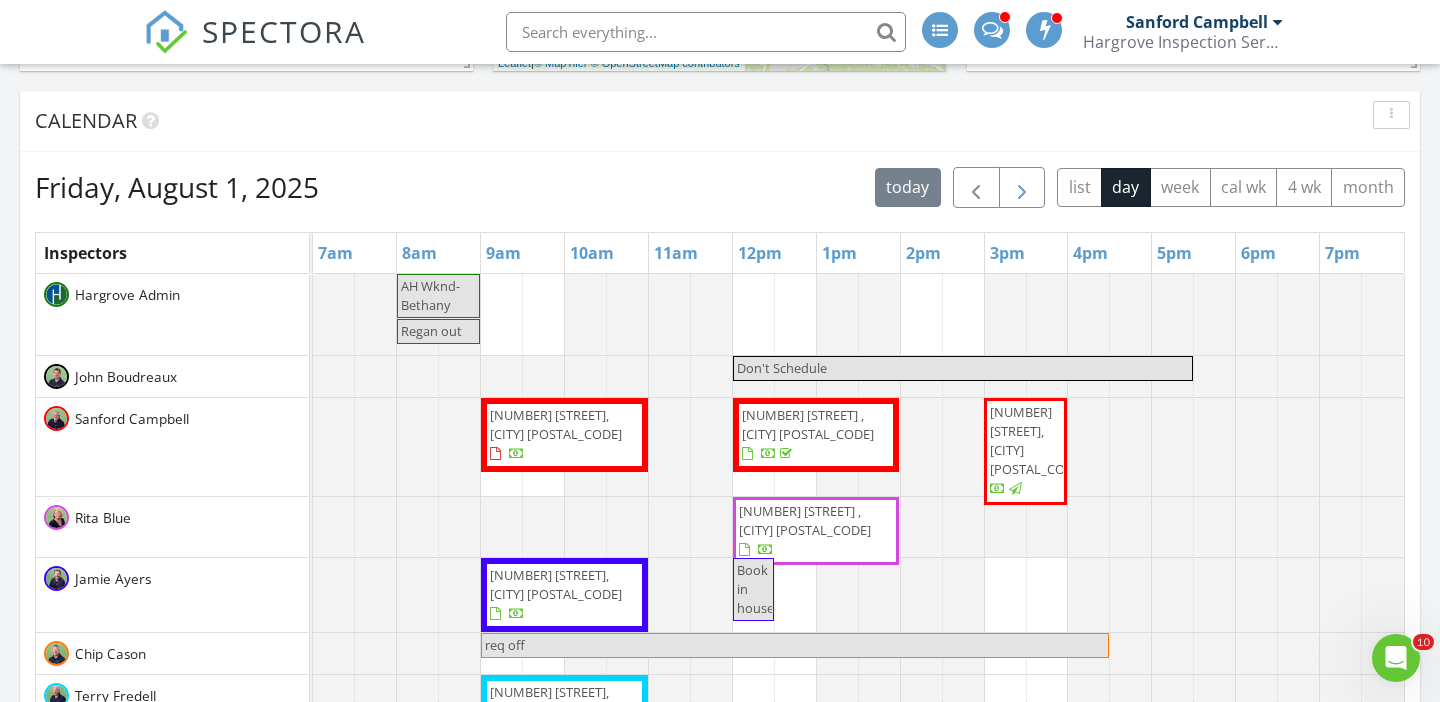 click at bounding box center [1022, 188] 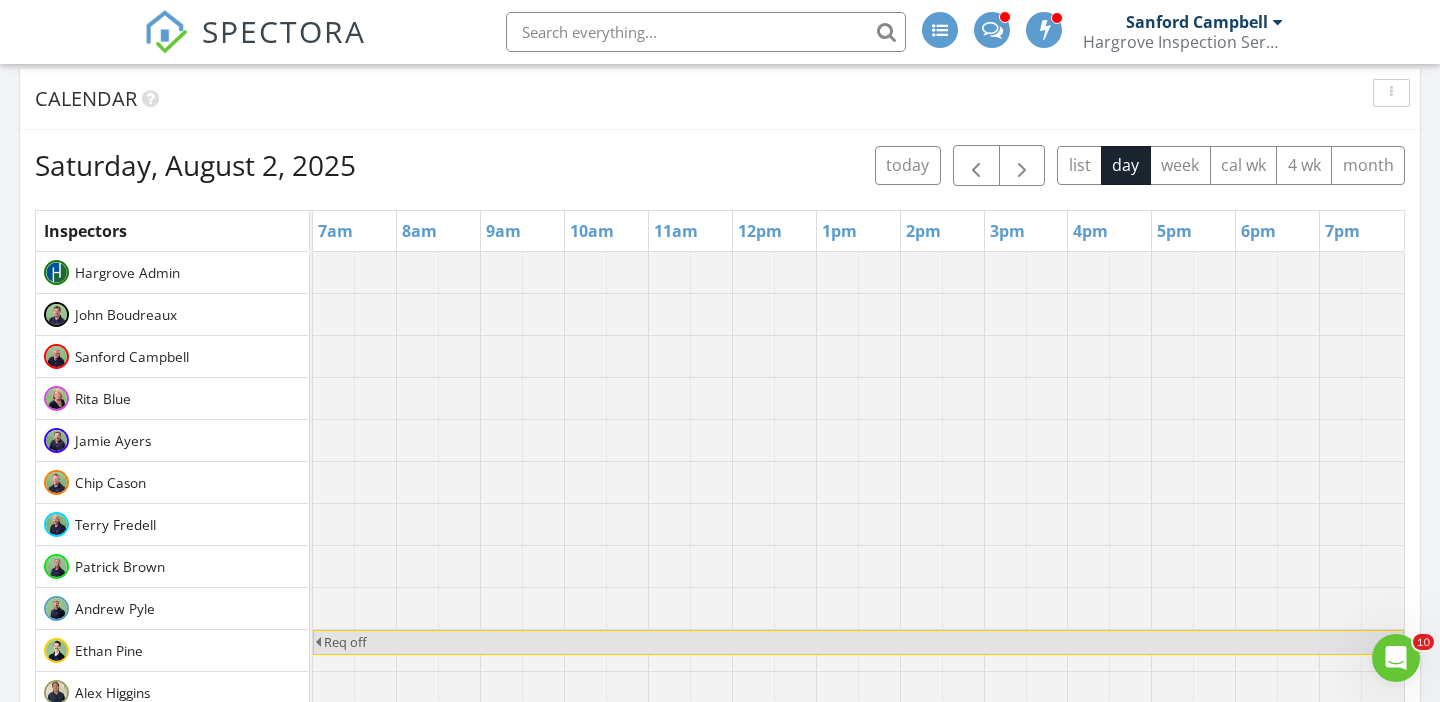 scroll, scrollTop: 723, scrollLeft: 0, axis: vertical 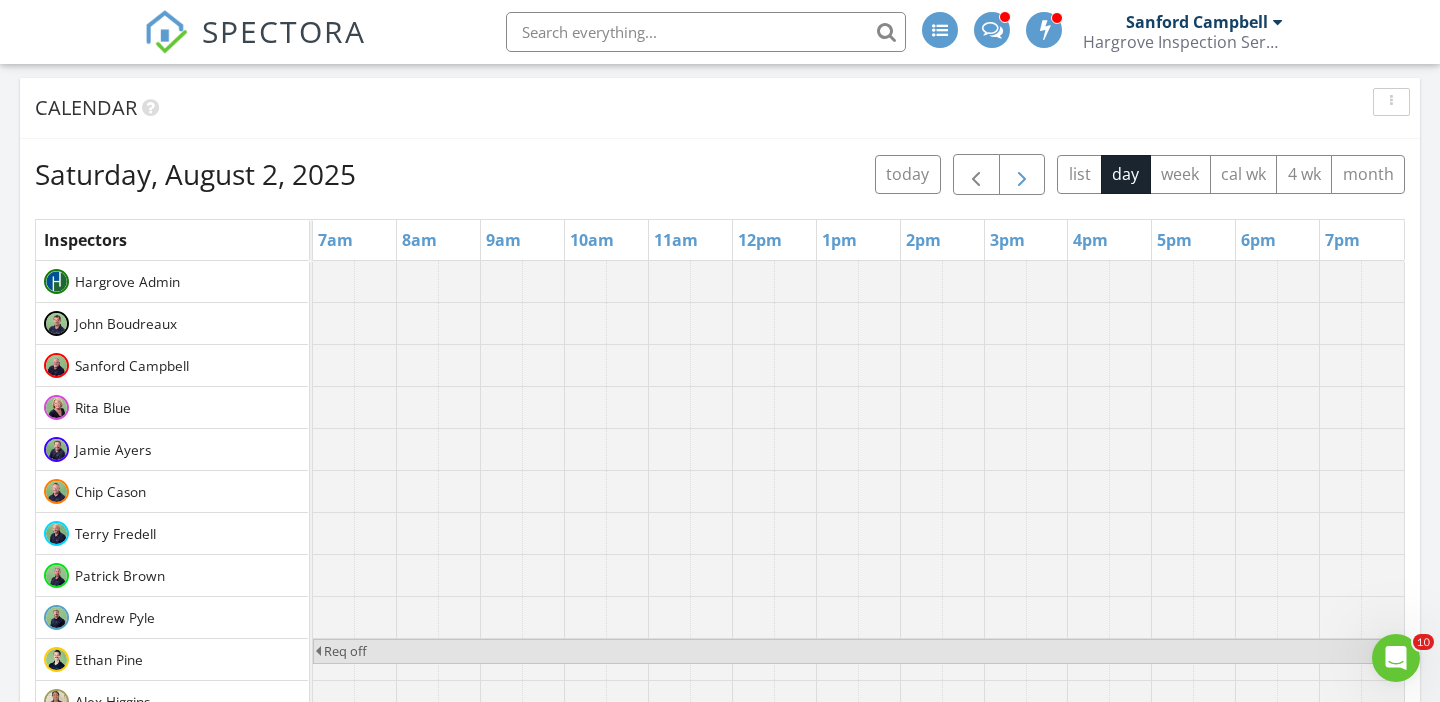 click at bounding box center [1022, 175] 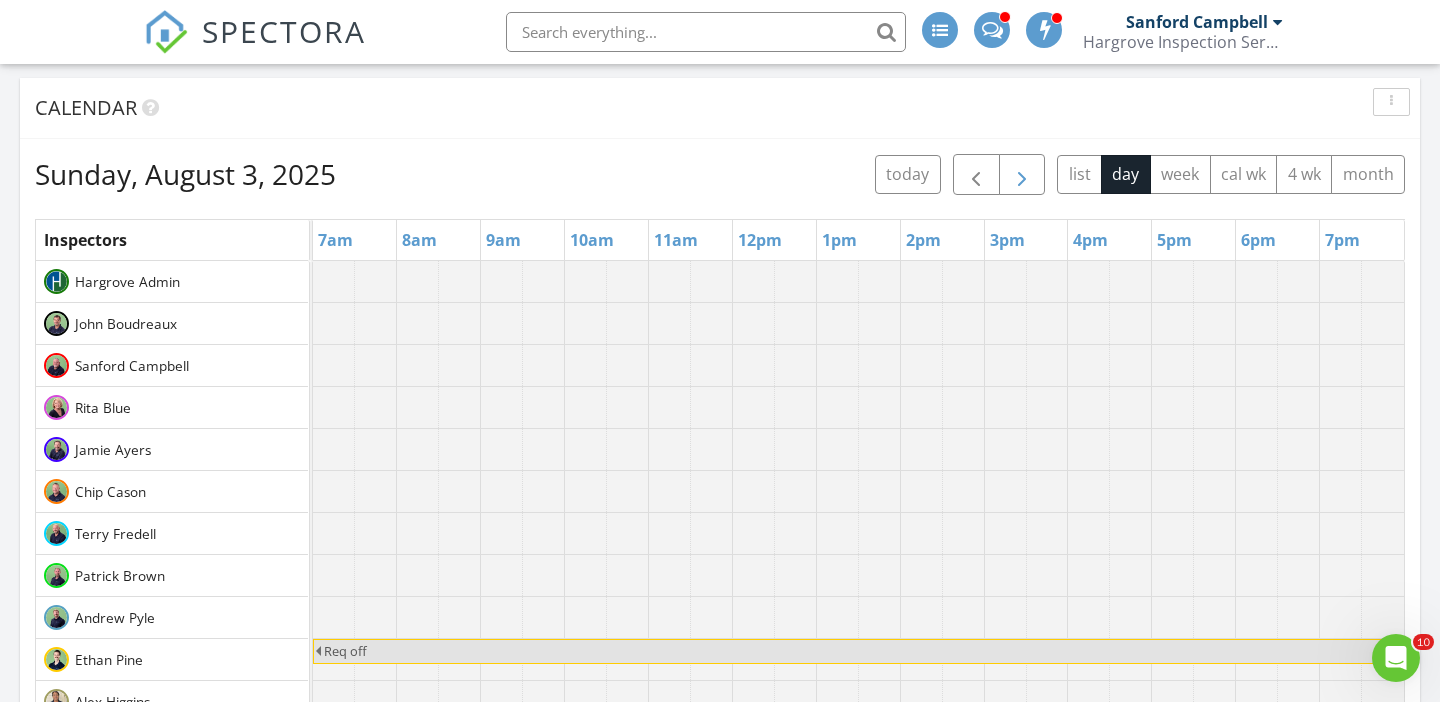 click at bounding box center (1022, 175) 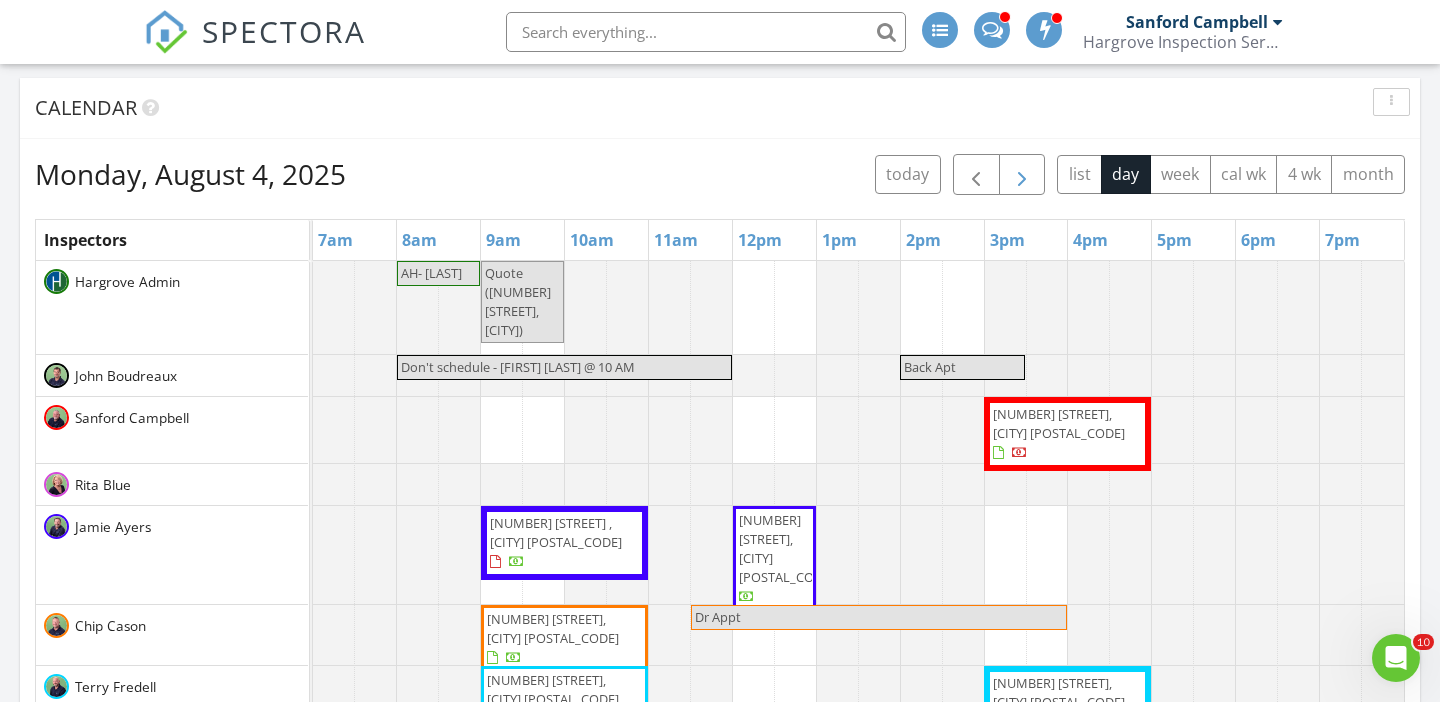 click at bounding box center [1022, 175] 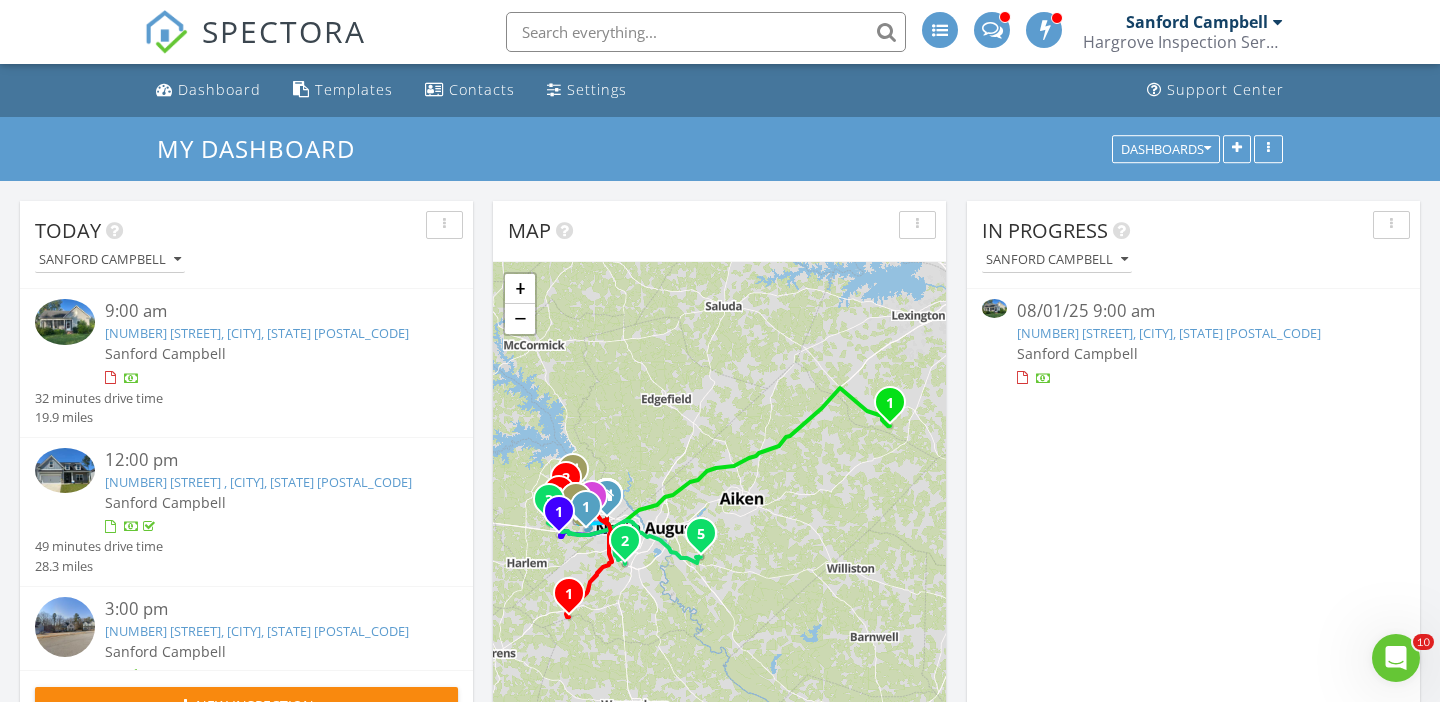 scroll, scrollTop: 0, scrollLeft: 0, axis: both 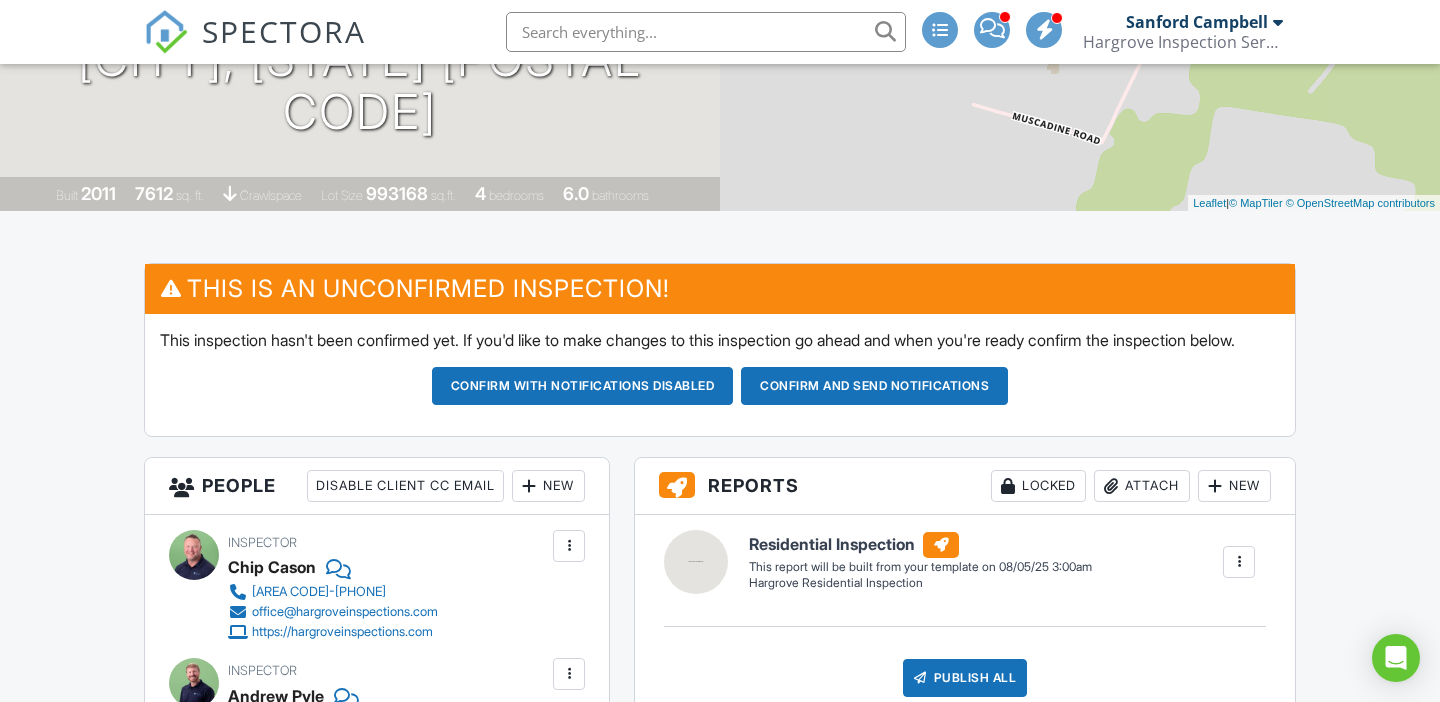 click on "Dashboard
Templates
Contacts
Settings
Support Center
Inspection Details
Client View
More
Property Details
Reschedule
Reorder / Copy
Share
Cancel
Delete
Print Order
Convert to V9
Disable Pass on CC Fees
[DATE]  9:00 am
- 1:00 pm
[NUMBER] [STREET]
[CITY], [STATE] [POSTAL CODE]
Built
2011
7612
sq. ft.
crawlspace
Lot Size
993168
sq.ft.
4
bedrooms
6.0
bathrooms
+ − Leaflet  |  © MapTiler   © OpenStreetMap contributors
This is an Unconfirmed Inspection!
This inspection hasn't been confirmed yet. If you'd like to make changes to this inspection go ahead and when you're ready confirm the inspection below.
Confirm with notifications disabled
Confirm and send notifications
Reports
Locked" at bounding box center [720, 1390] 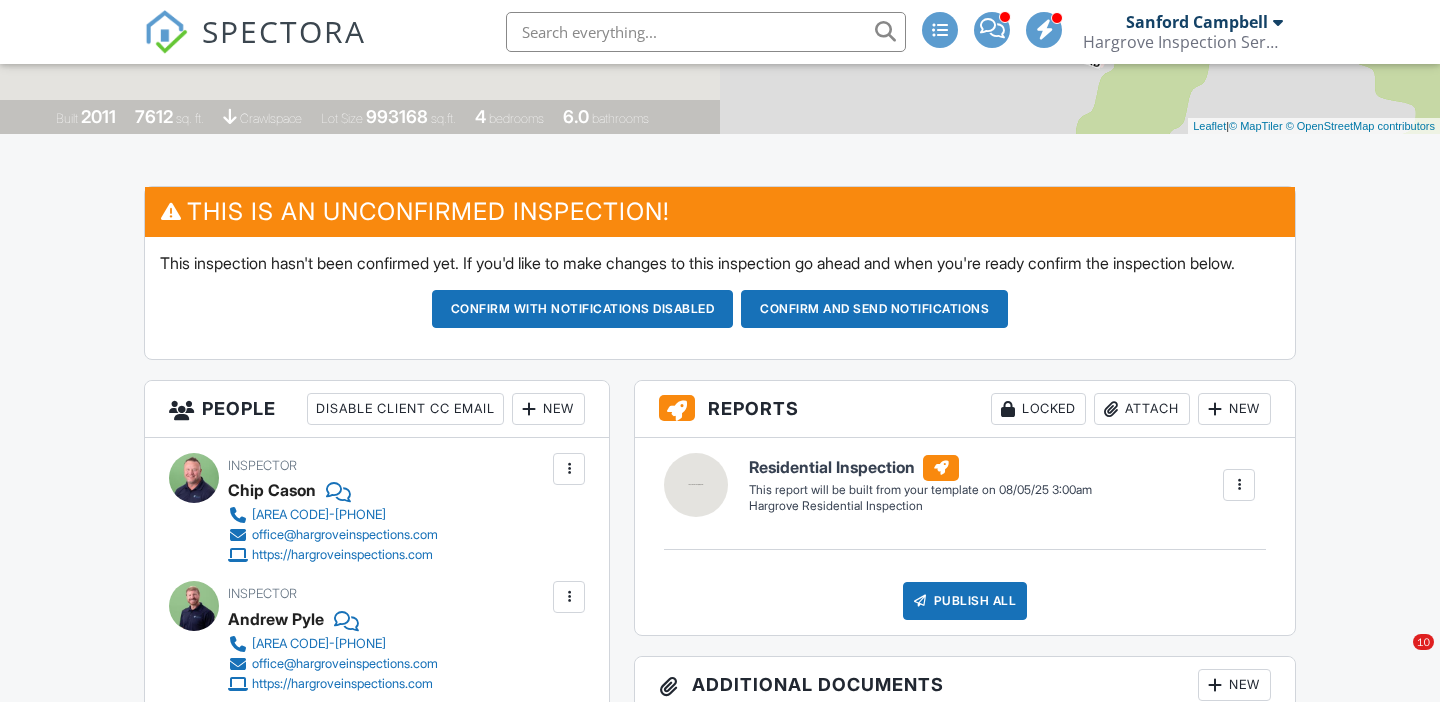 scroll, scrollTop: 427, scrollLeft: 0, axis: vertical 